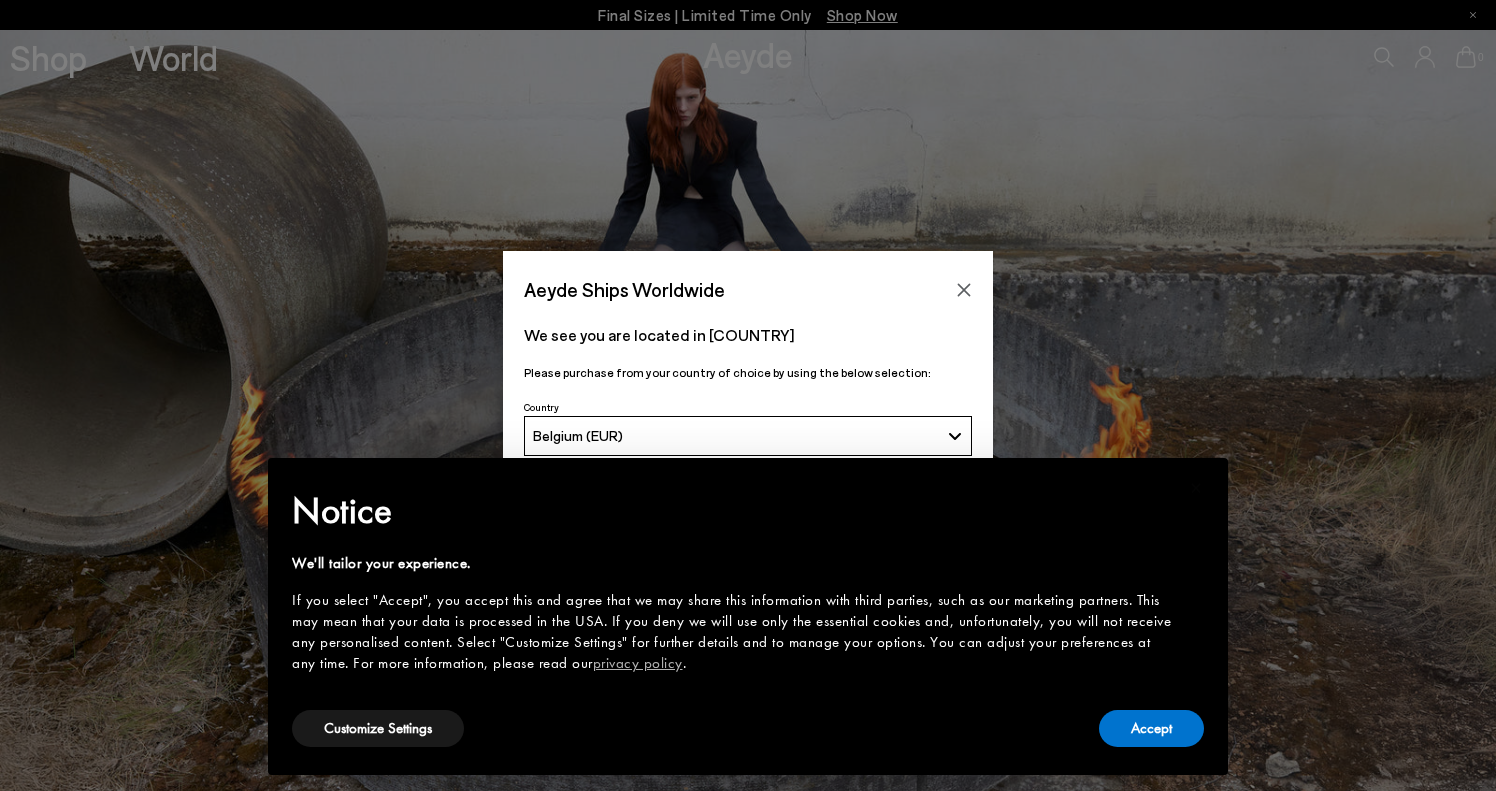 scroll, scrollTop: 0, scrollLeft: 0, axis: both 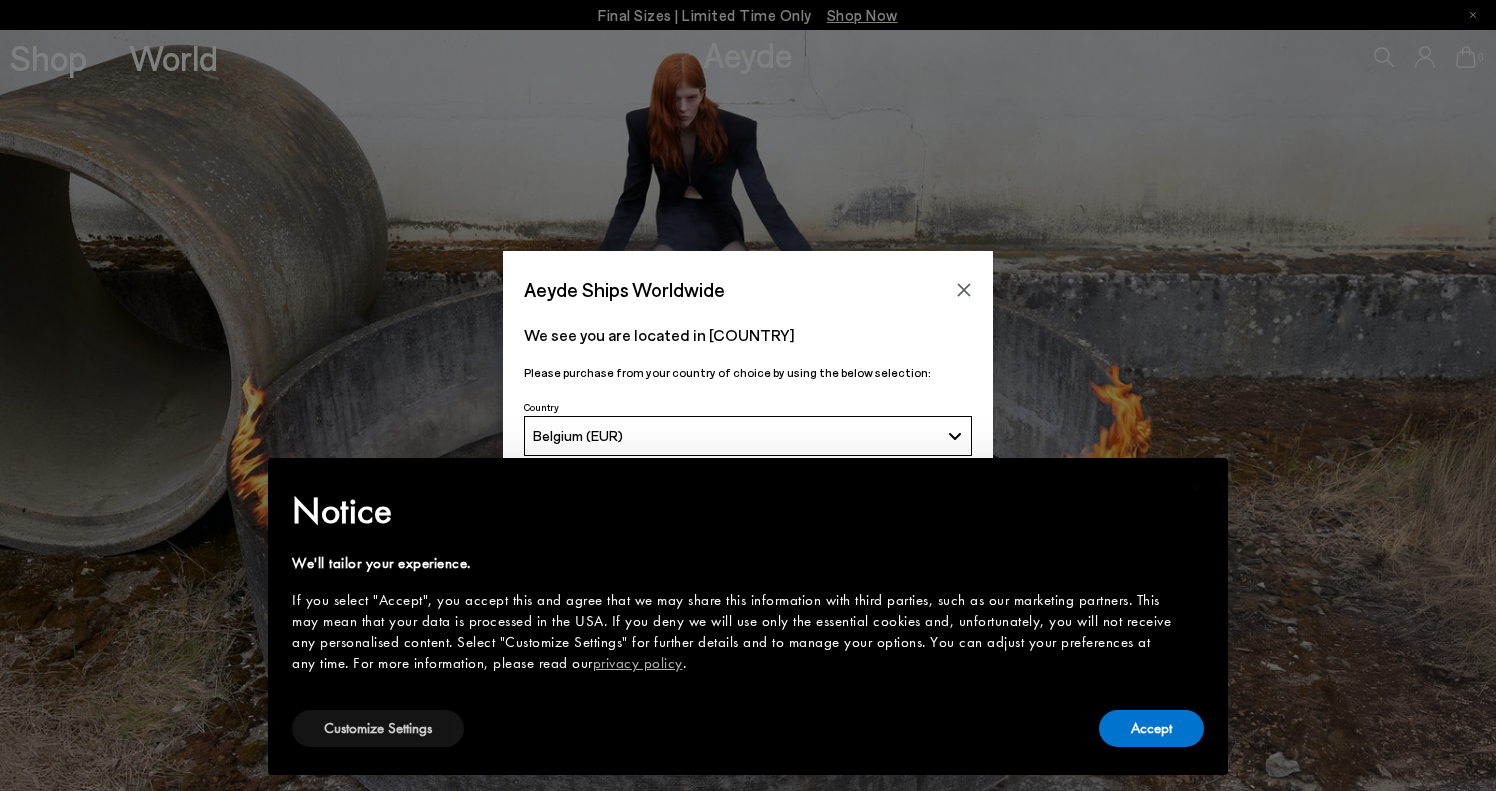click on "Customize Settings" at bounding box center [378, 728] 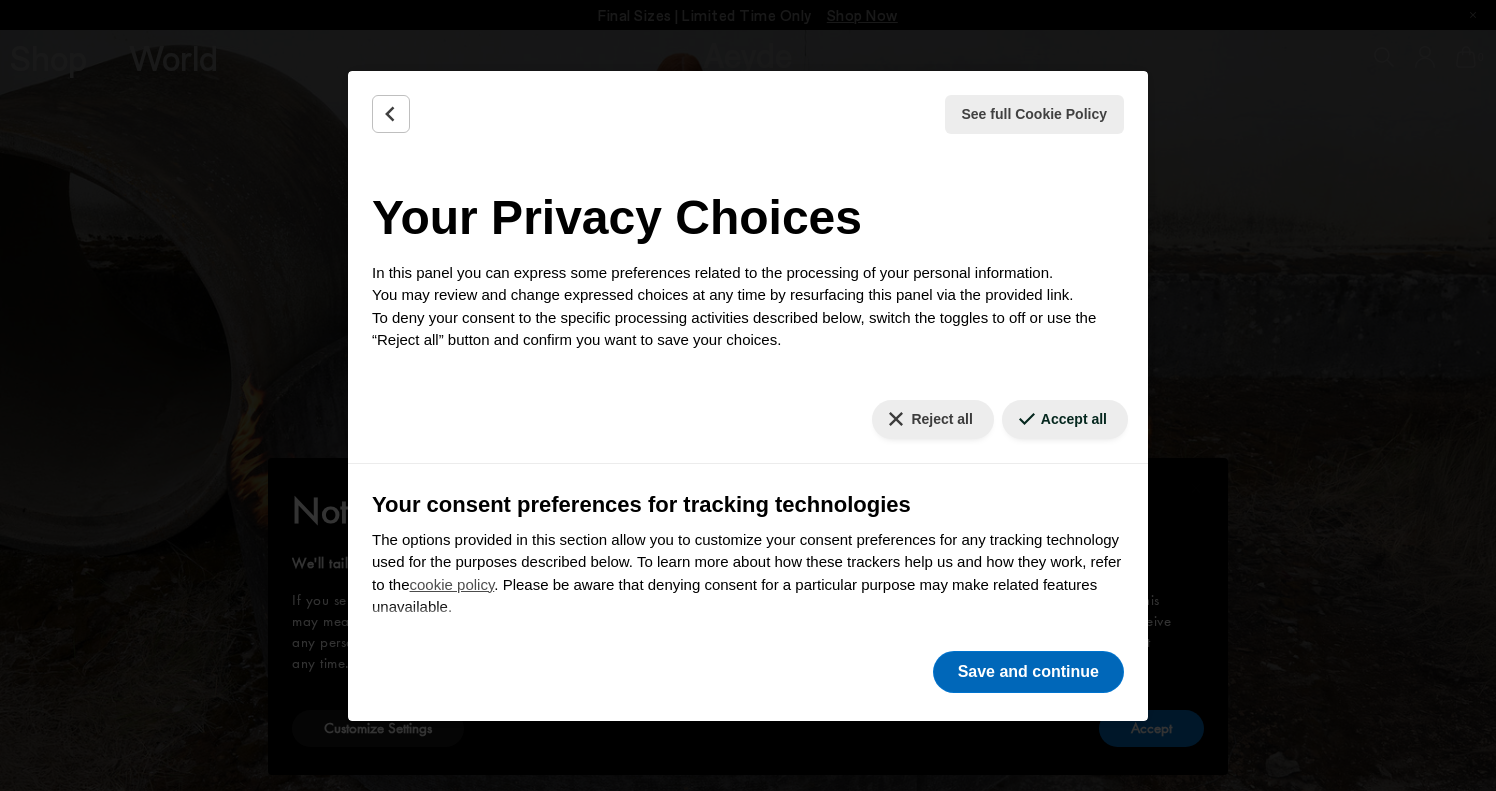 click on "Save and continue" at bounding box center [1028, 672] 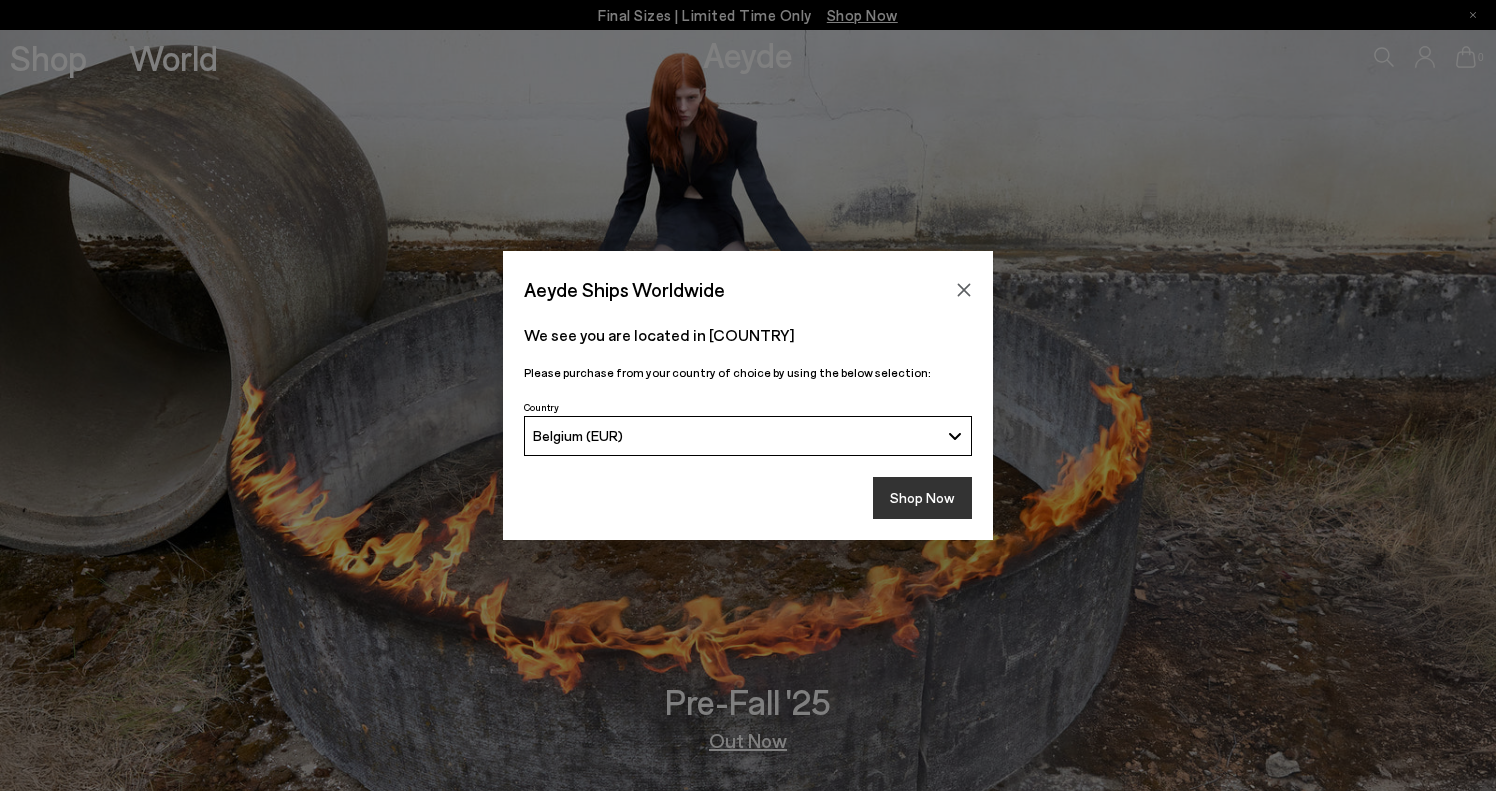 click on "Shop Now" at bounding box center (922, 498) 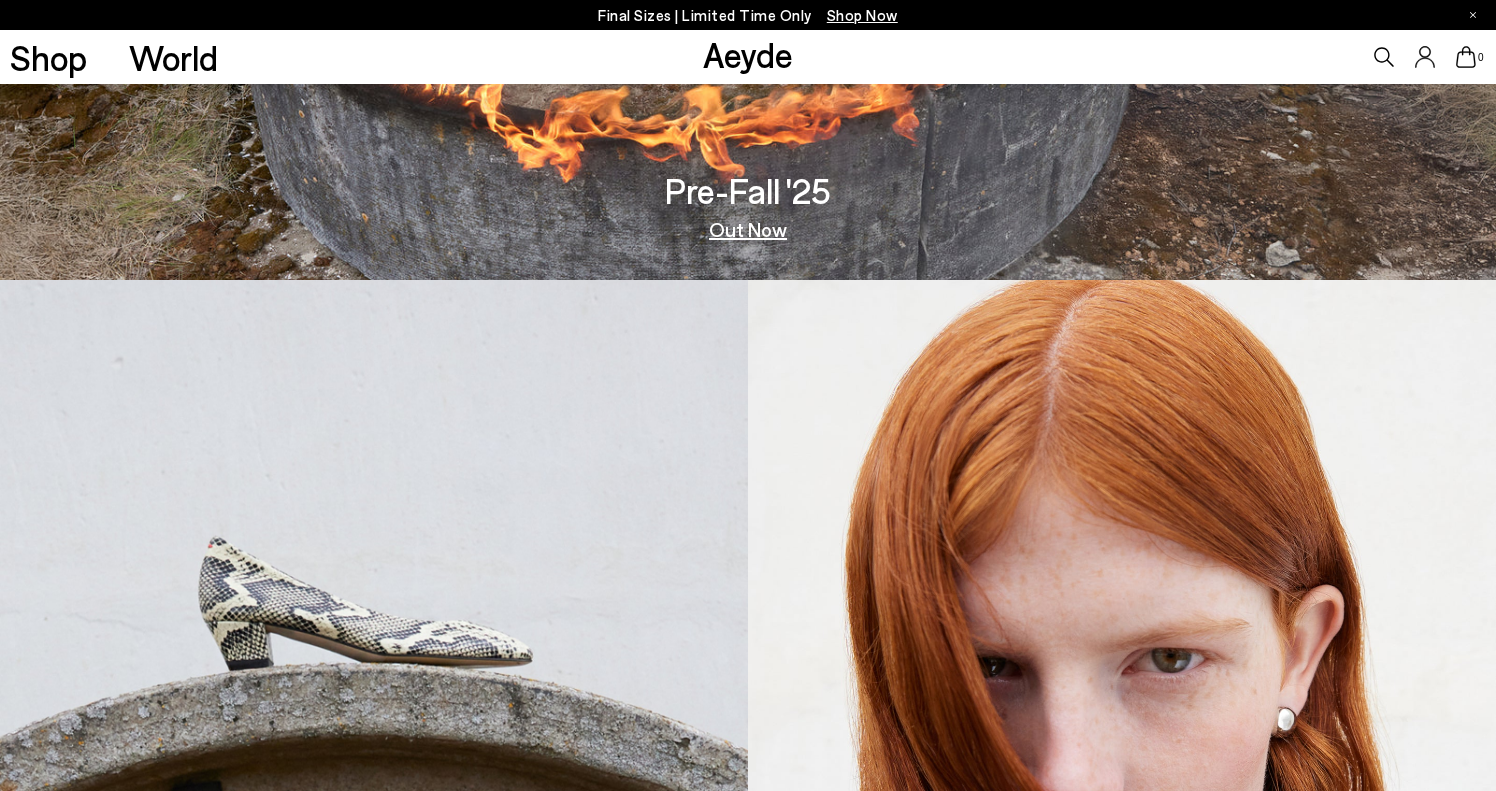 scroll, scrollTop: 592, scrollLeft: 0, axis: vertical 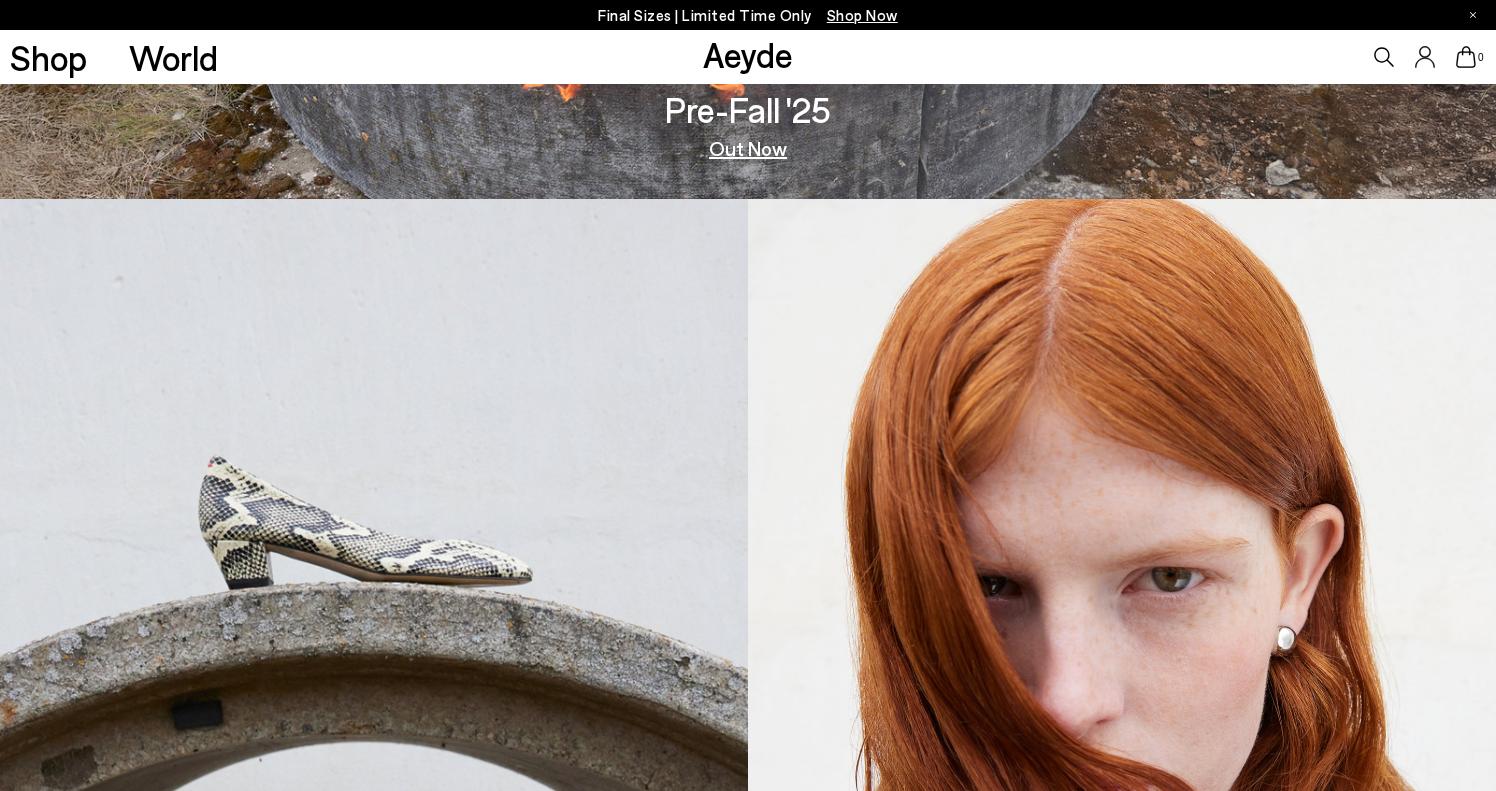 click on "Out Now" at bounding box center [748, 148] 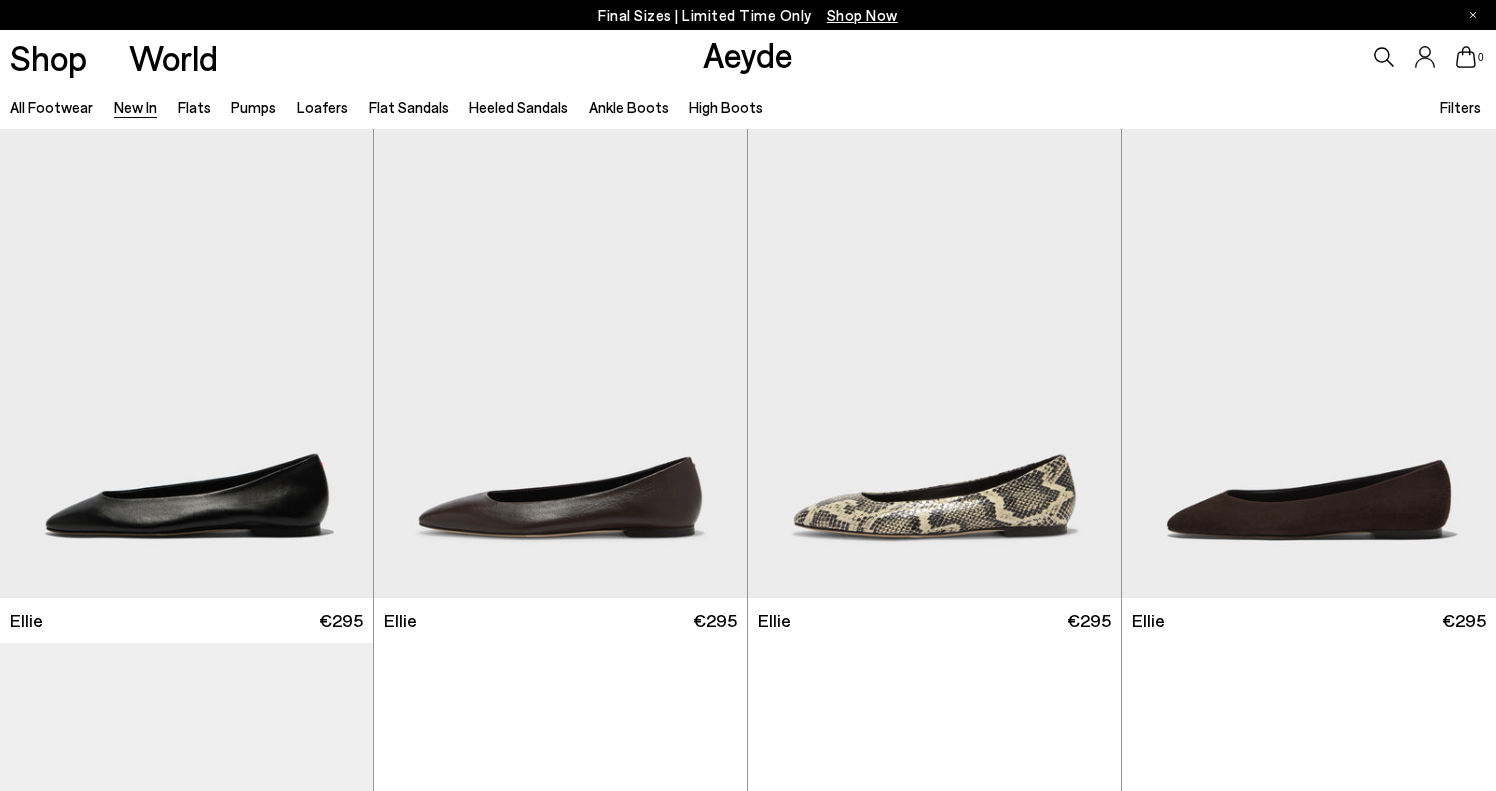 scroll, scrollTop: 0, scrollLeft: 0, axis: both 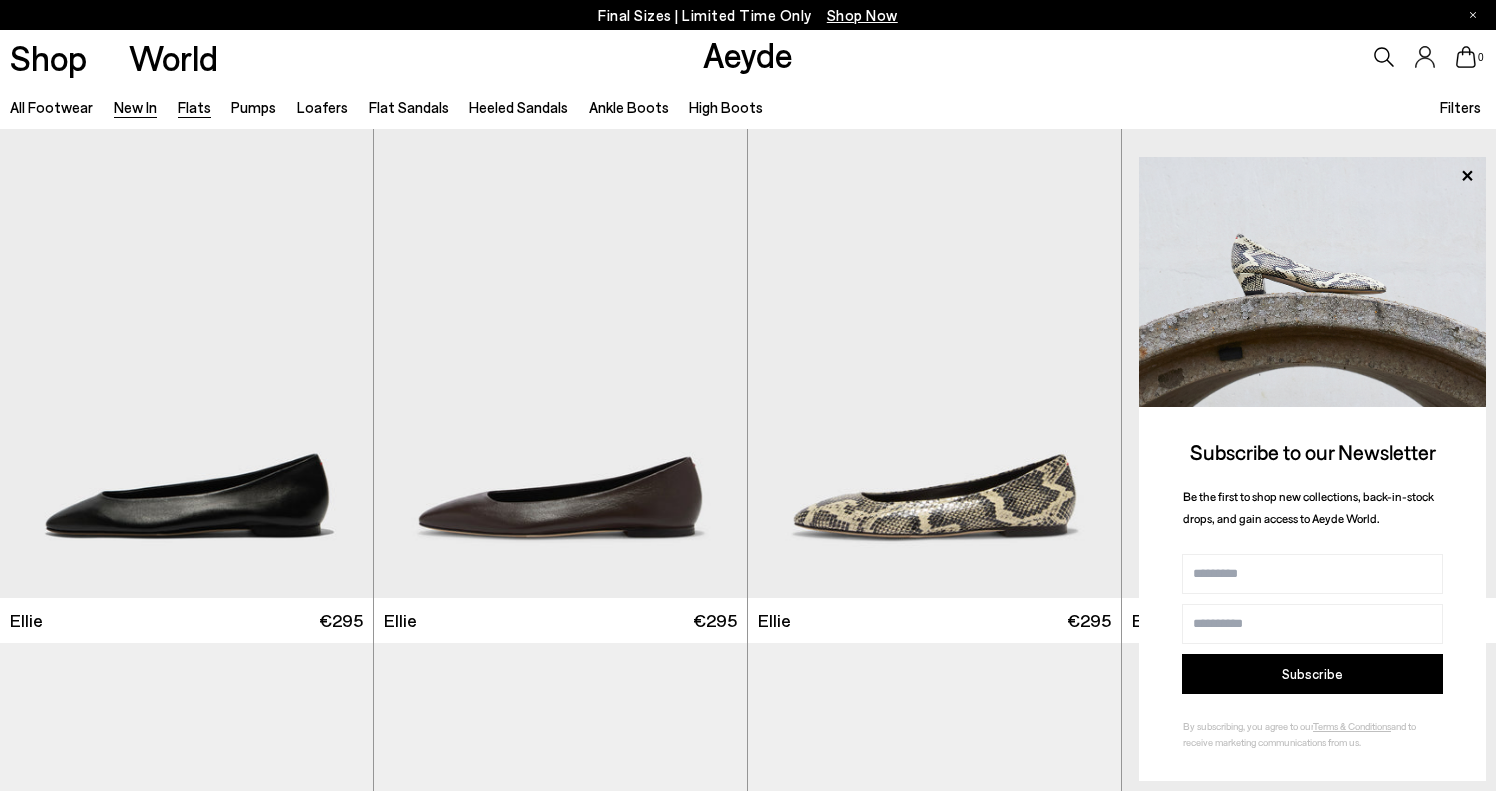 click on "Flats" at bounding box center (194, 107) 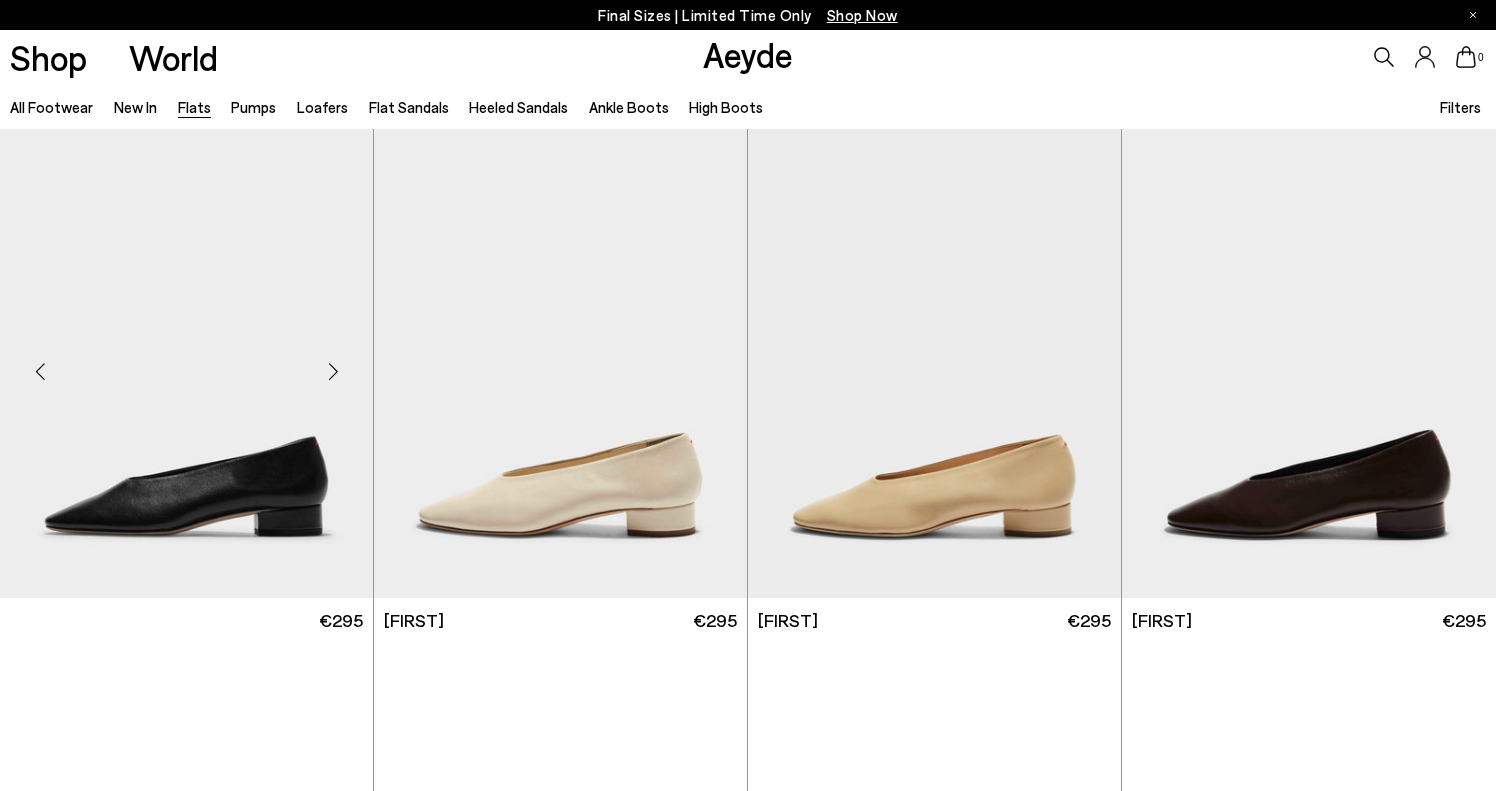 scroll, scrollTop: 0, scrollLeft: 0, axis: both 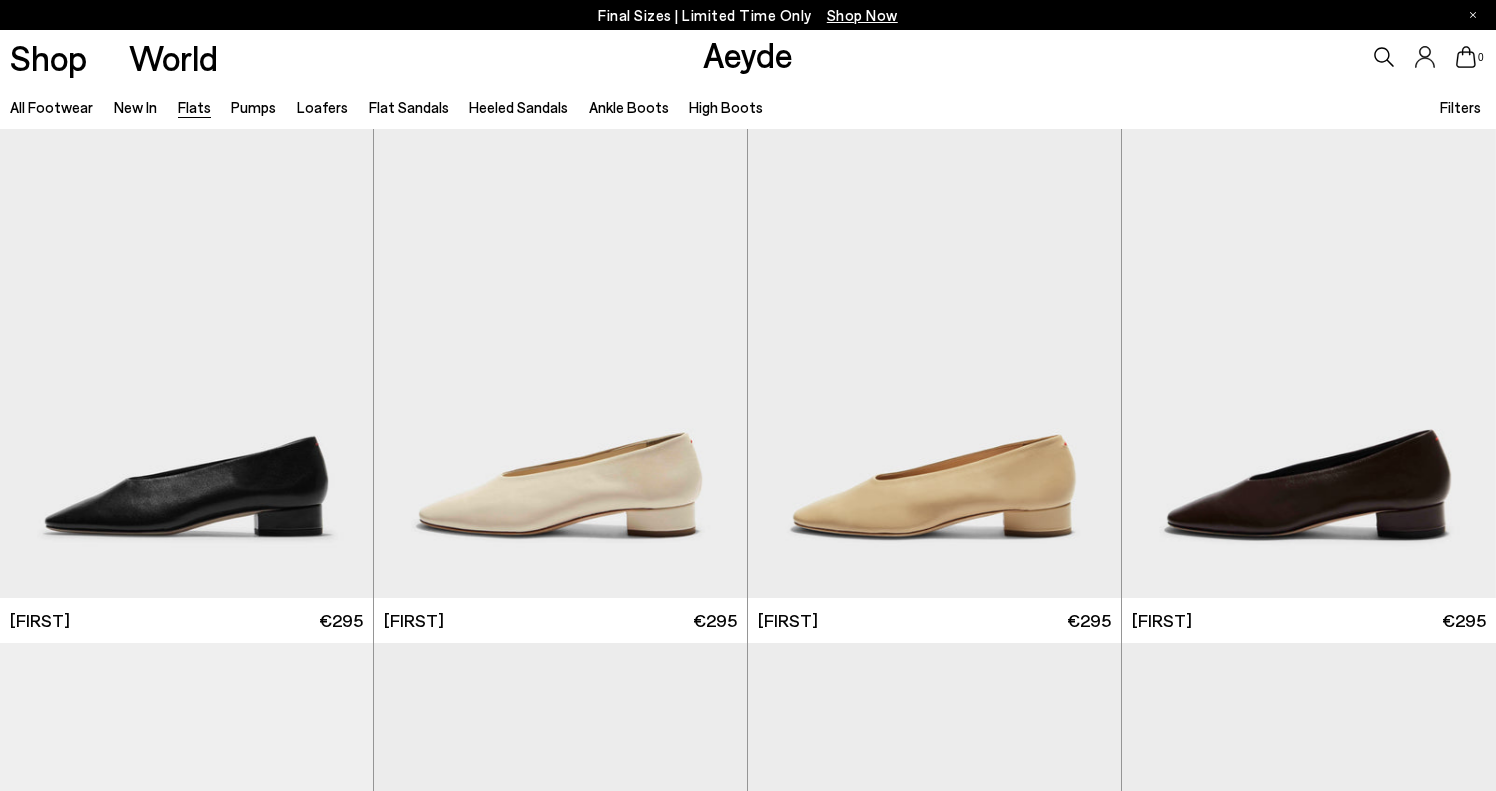 click on "Filters" at bounding box center [1460, 107] 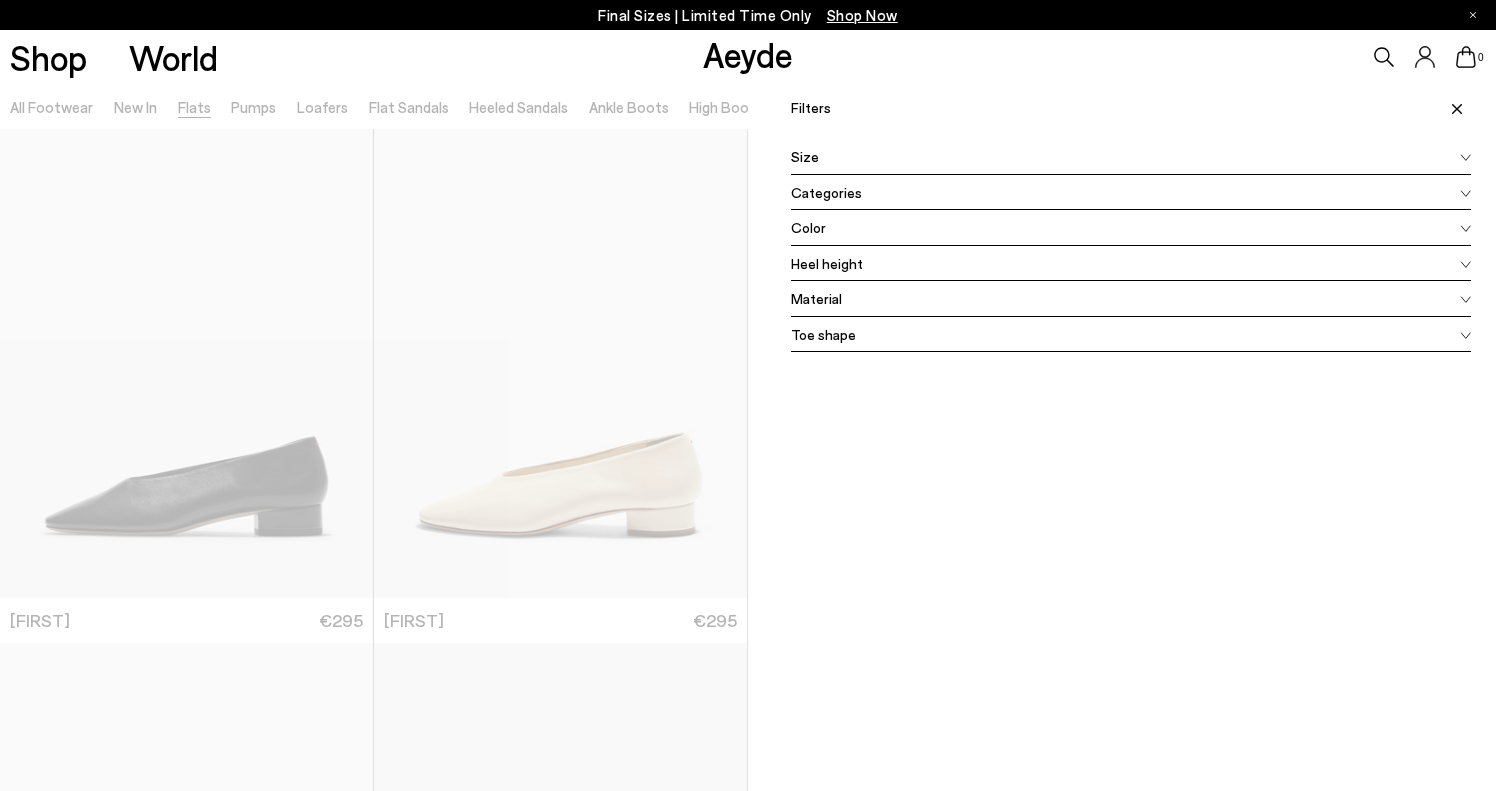 click on "Color" at bounding box center [1131, 228] 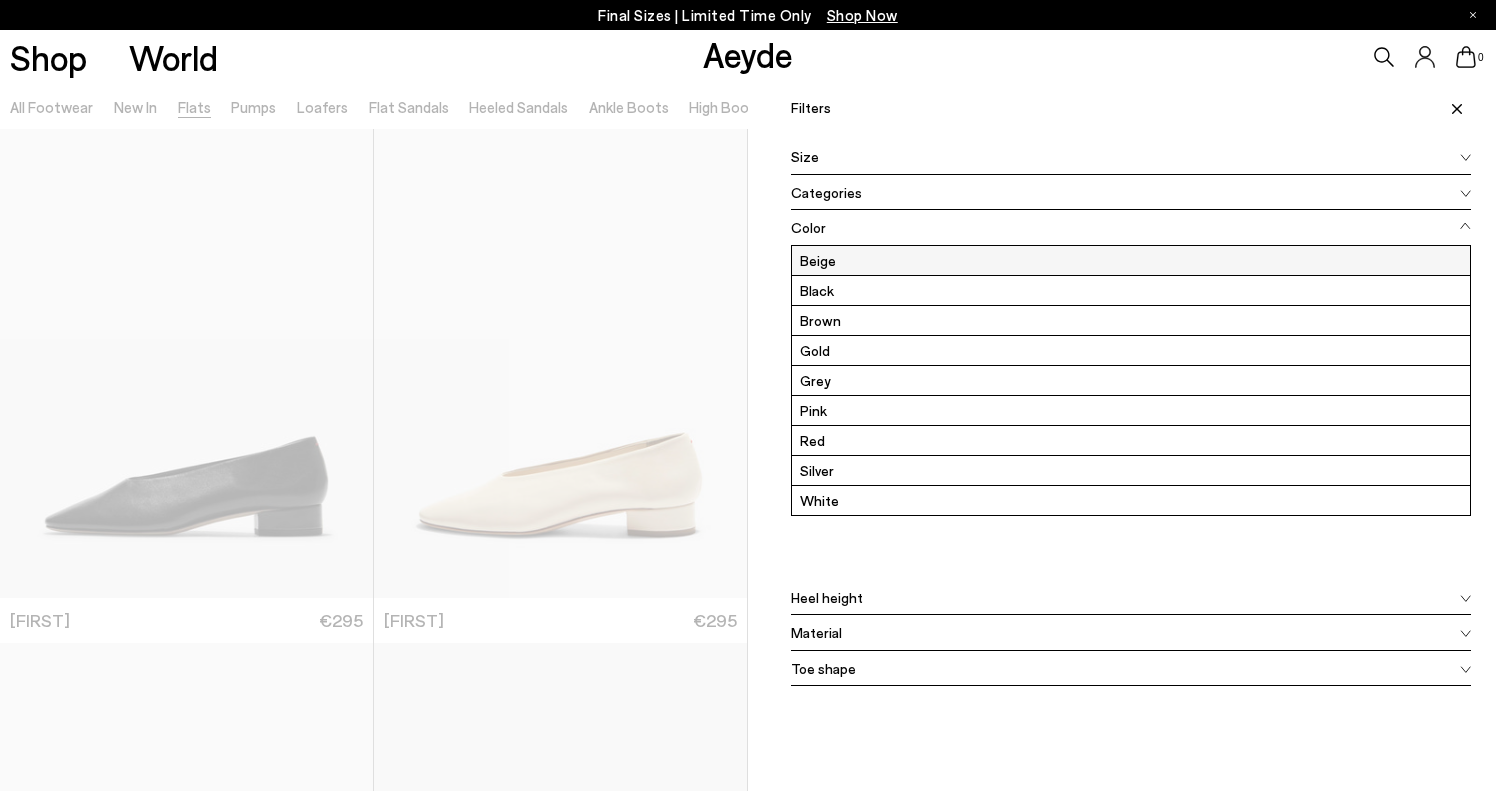 click on "Beige" at bounding box center [1131, 260] 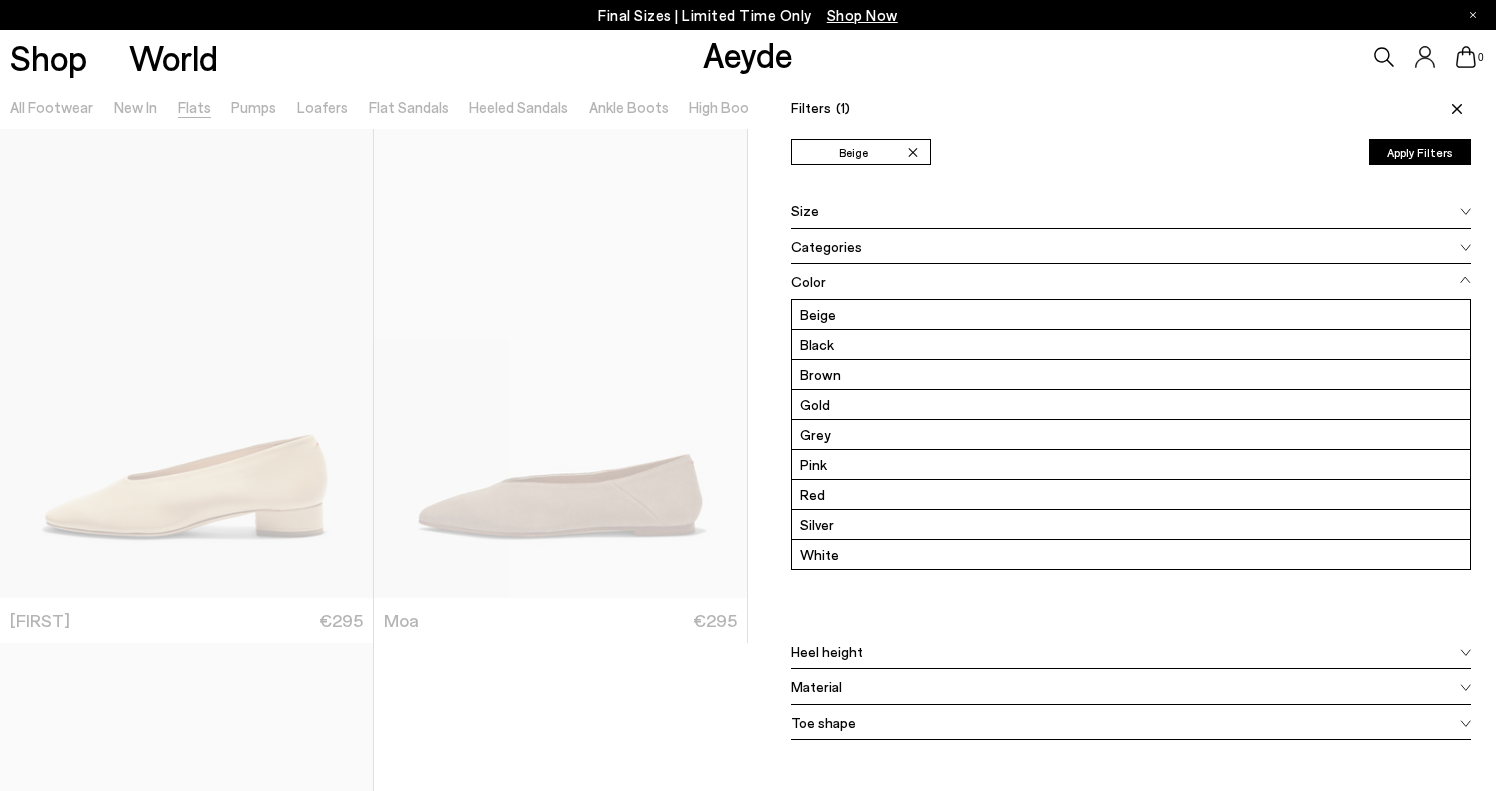 click on "Apply Filters" at bounding box center (1420, 152) 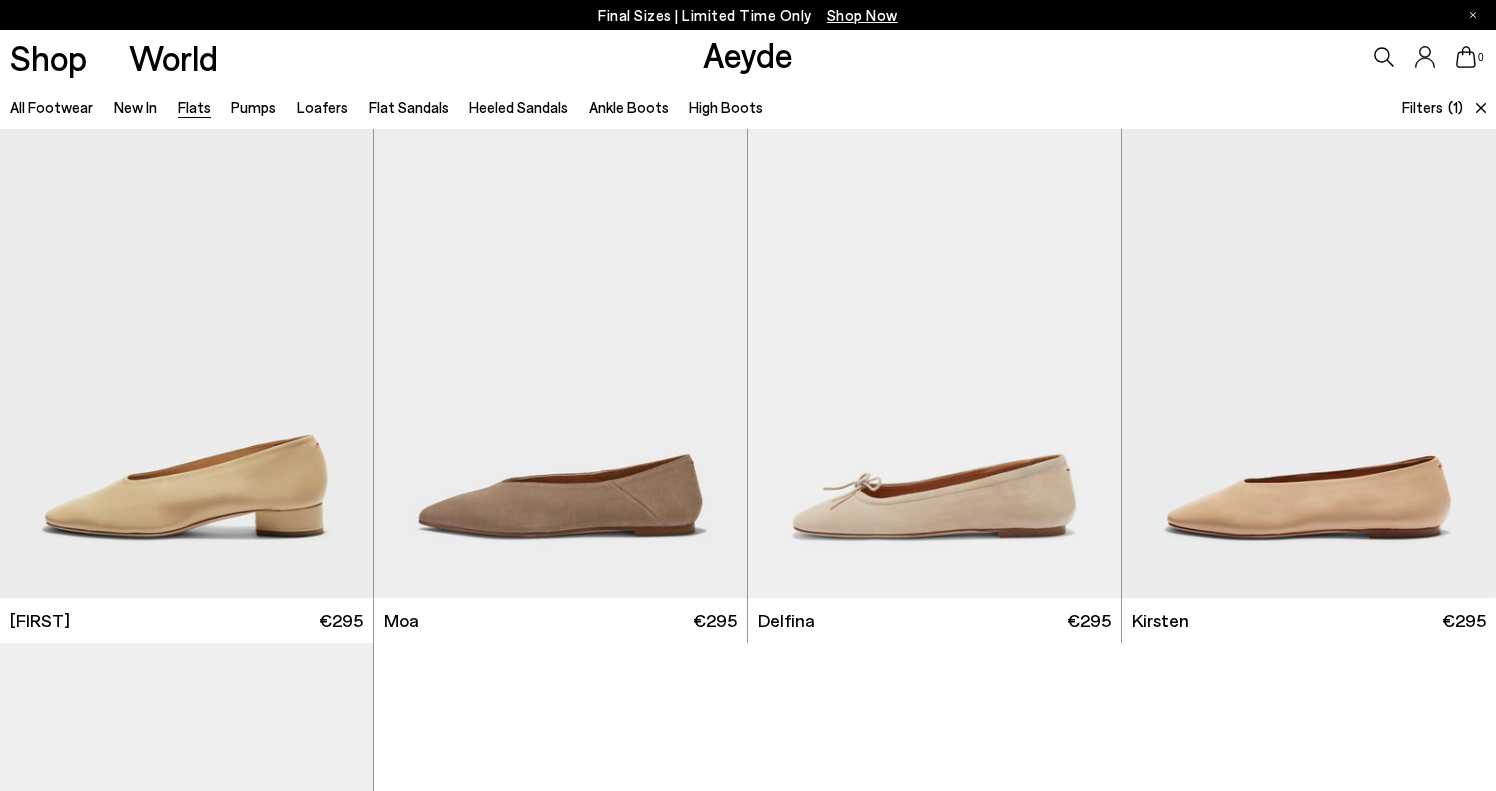 scroll, scrollTop: 0, scrollLeft: 0, axis: both 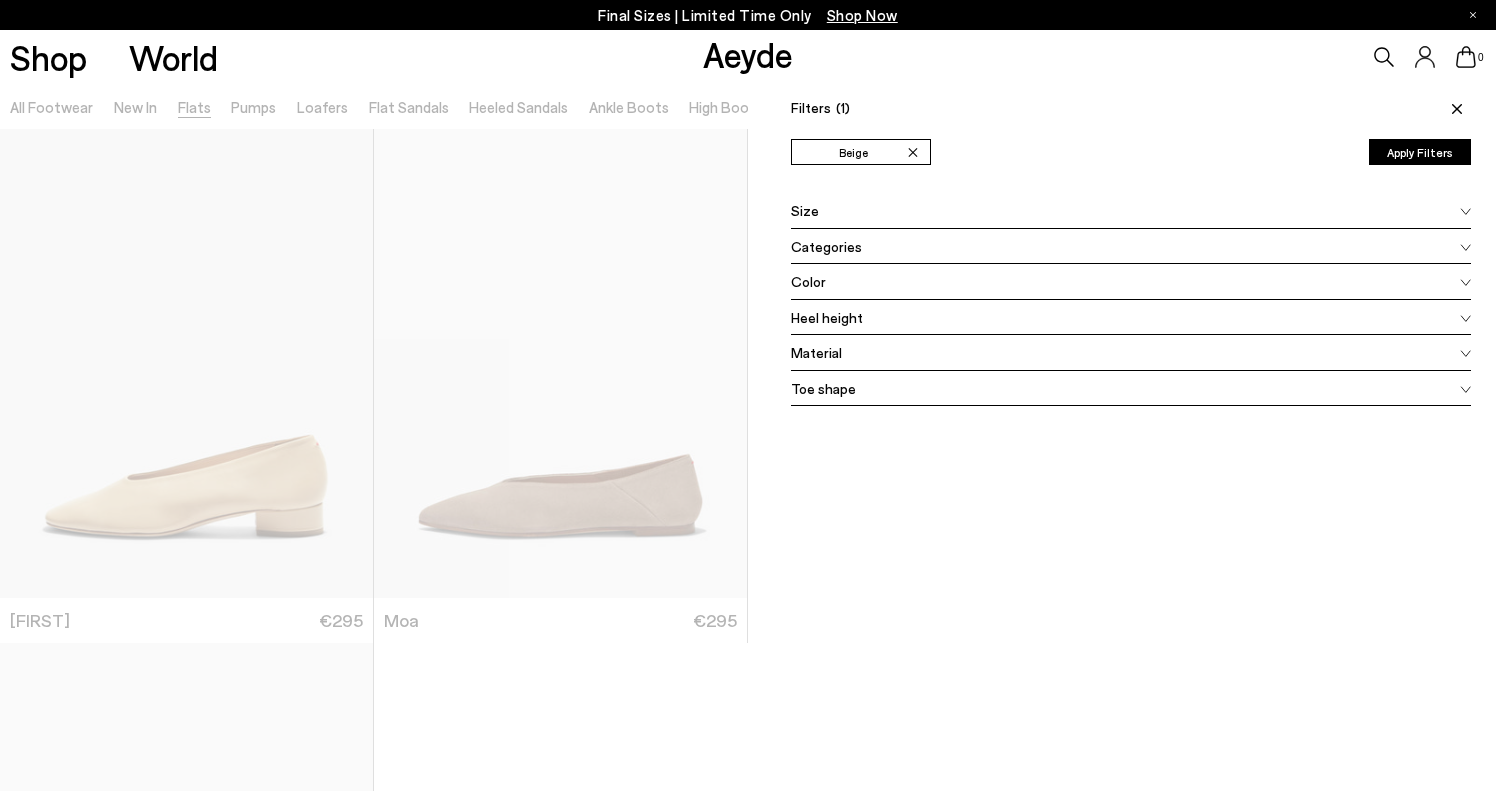click on "Color" at bounding box center (1131, 282) 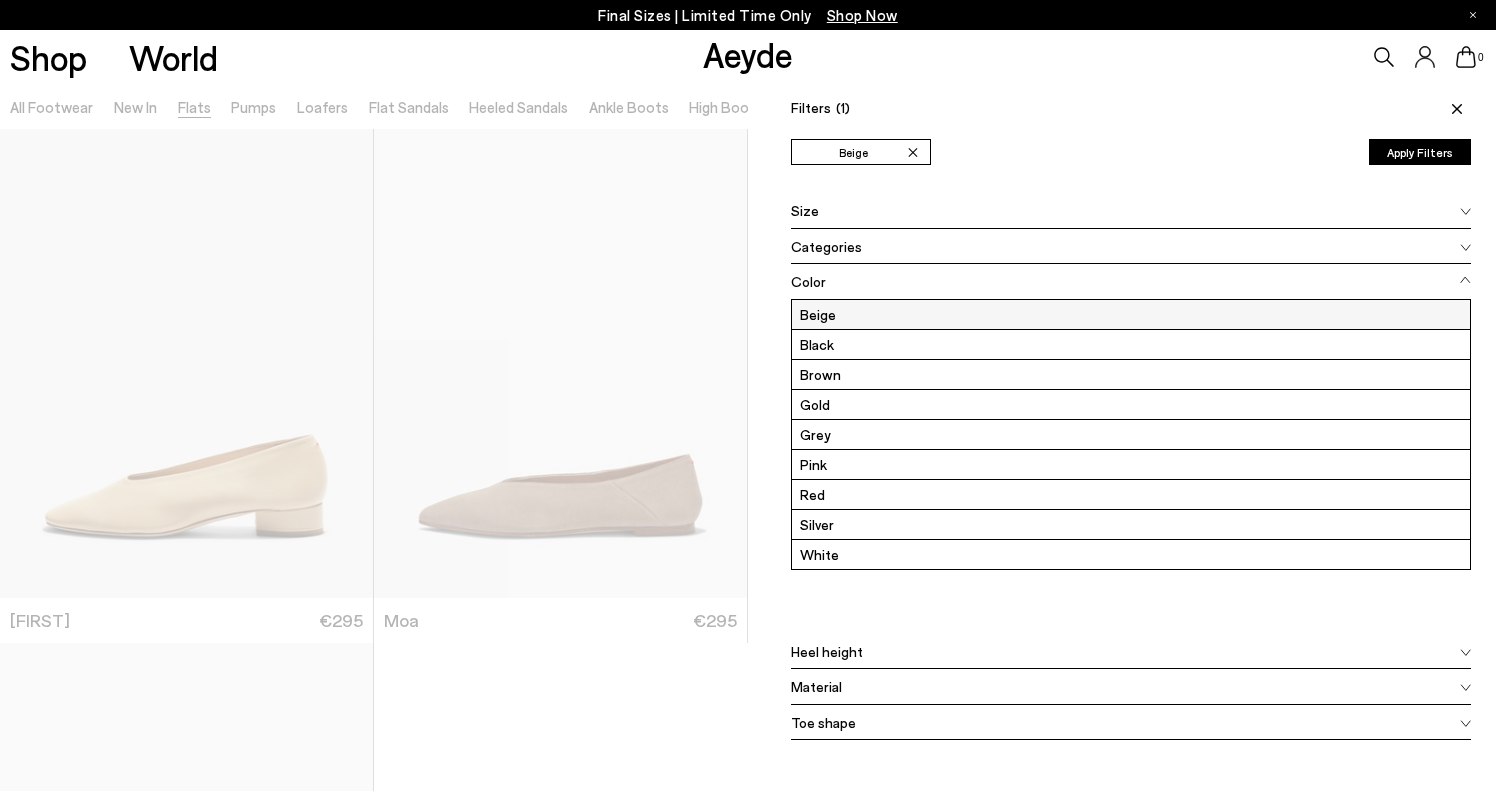 click on "Beige" at bounding box center [1131, 314] 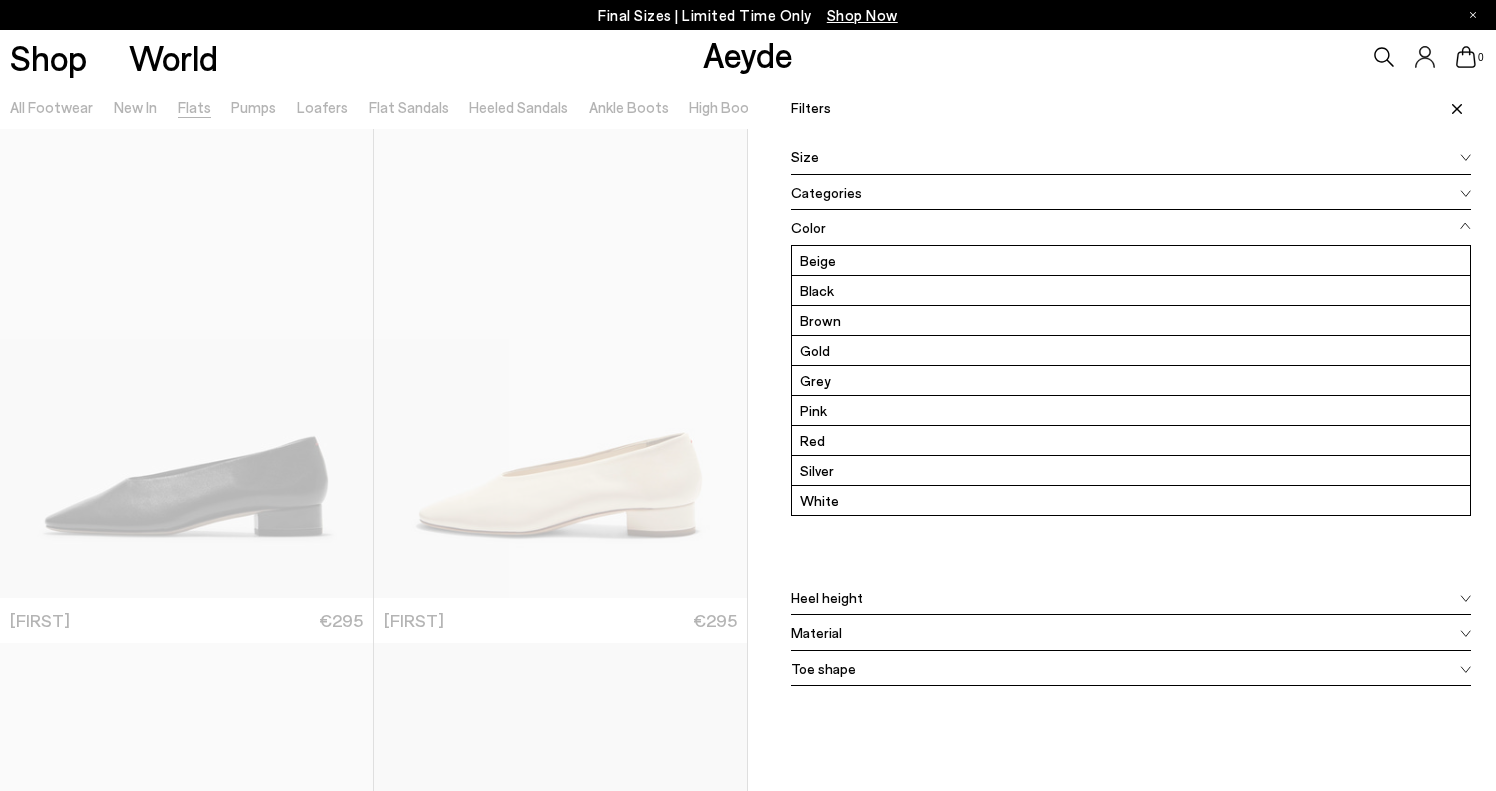 click 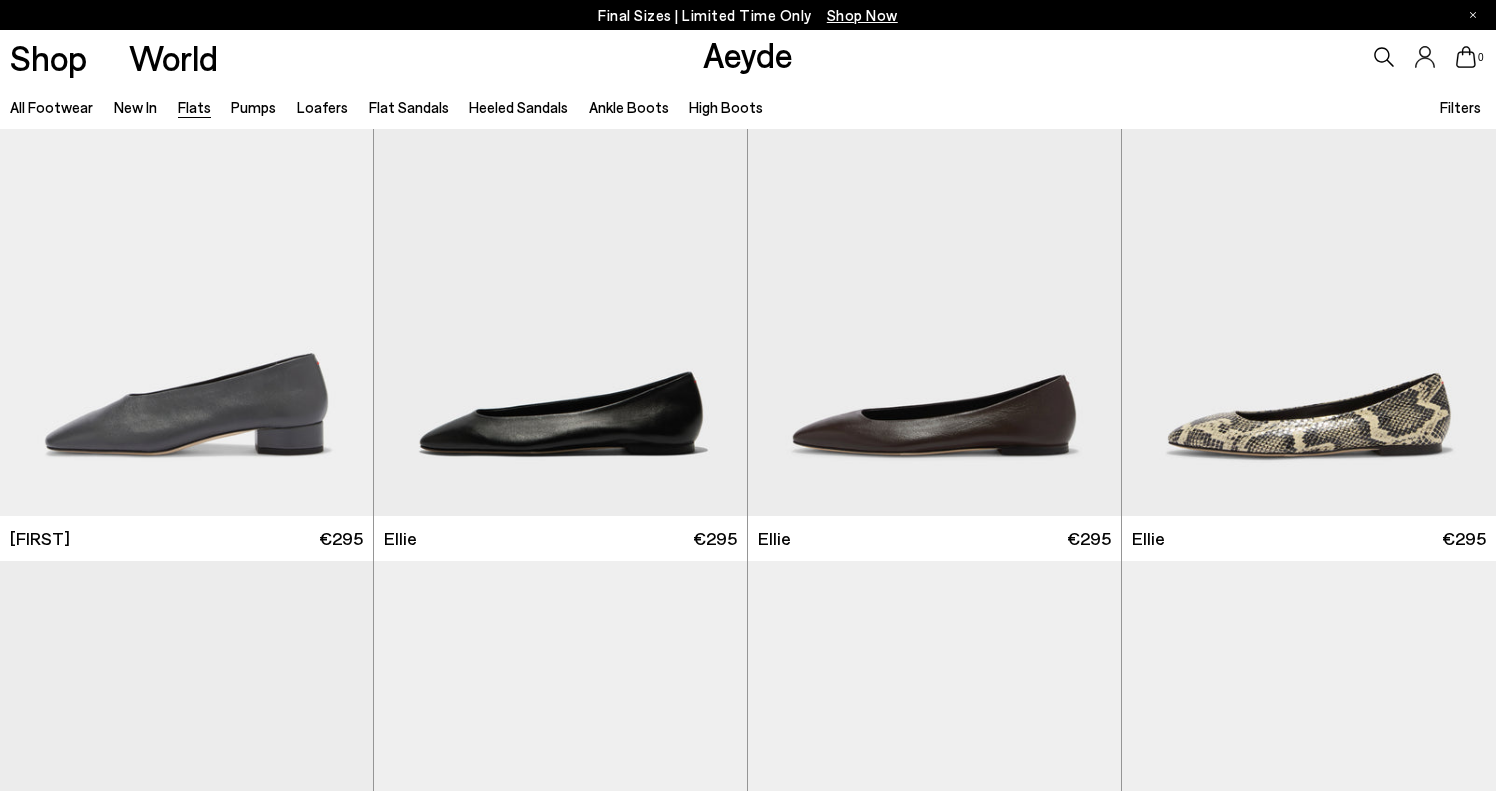 scroll, scrollTop: 596, scrollLeft: 0, axis: vertical 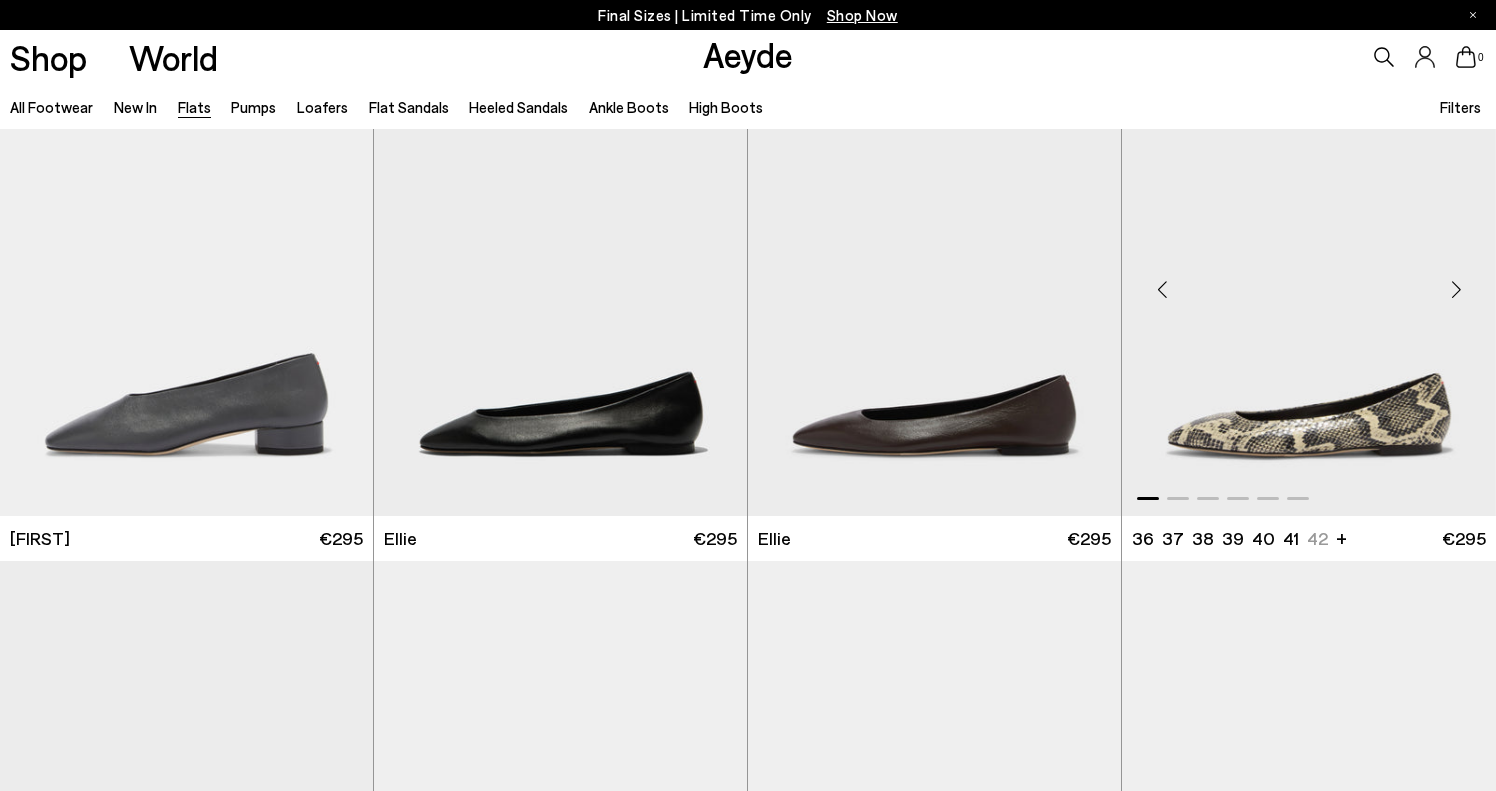 click at bounding box center (1309, 281) 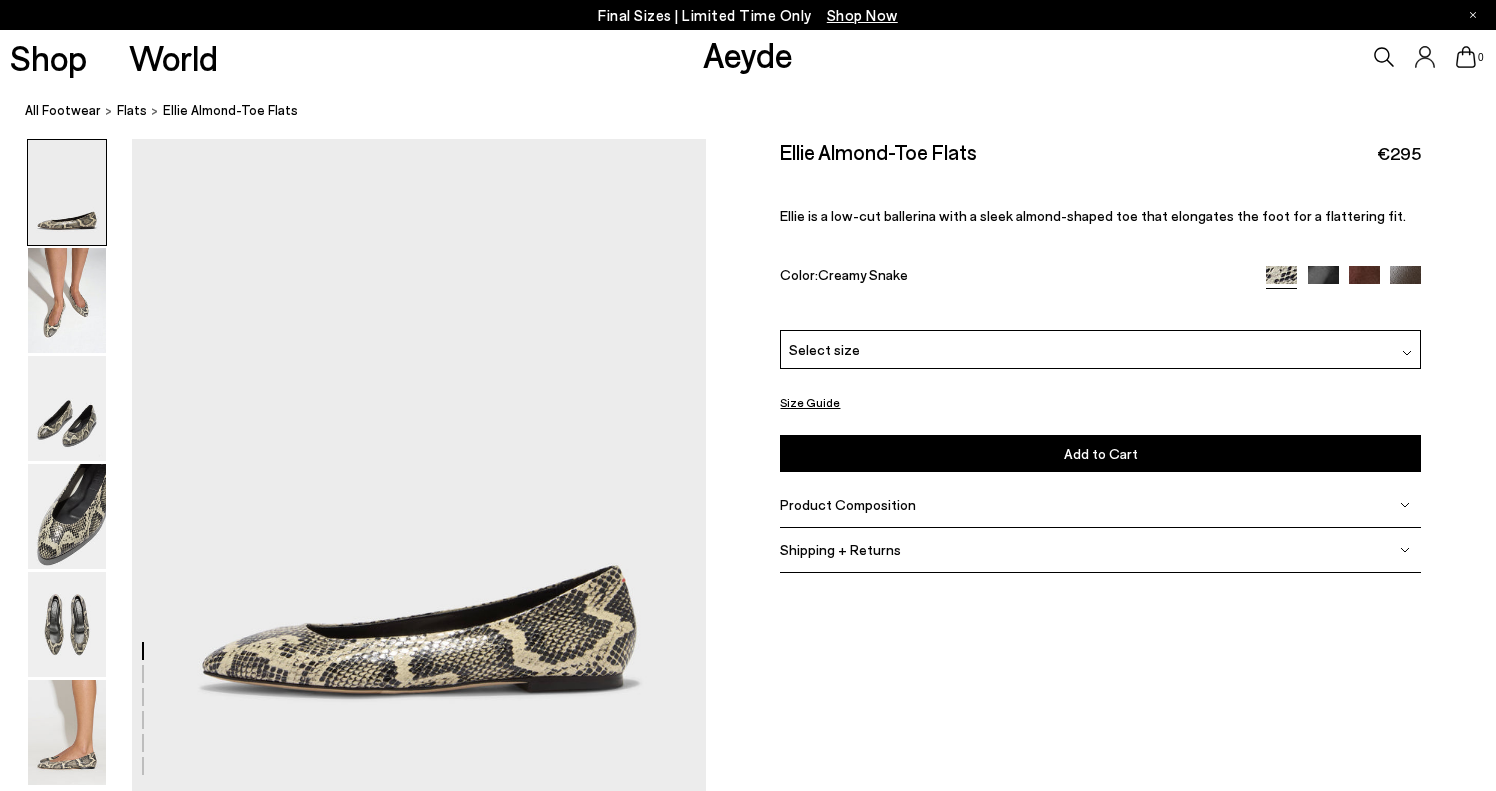 scroll, scrollTop: 0, scrollLeft: 0, axis: both 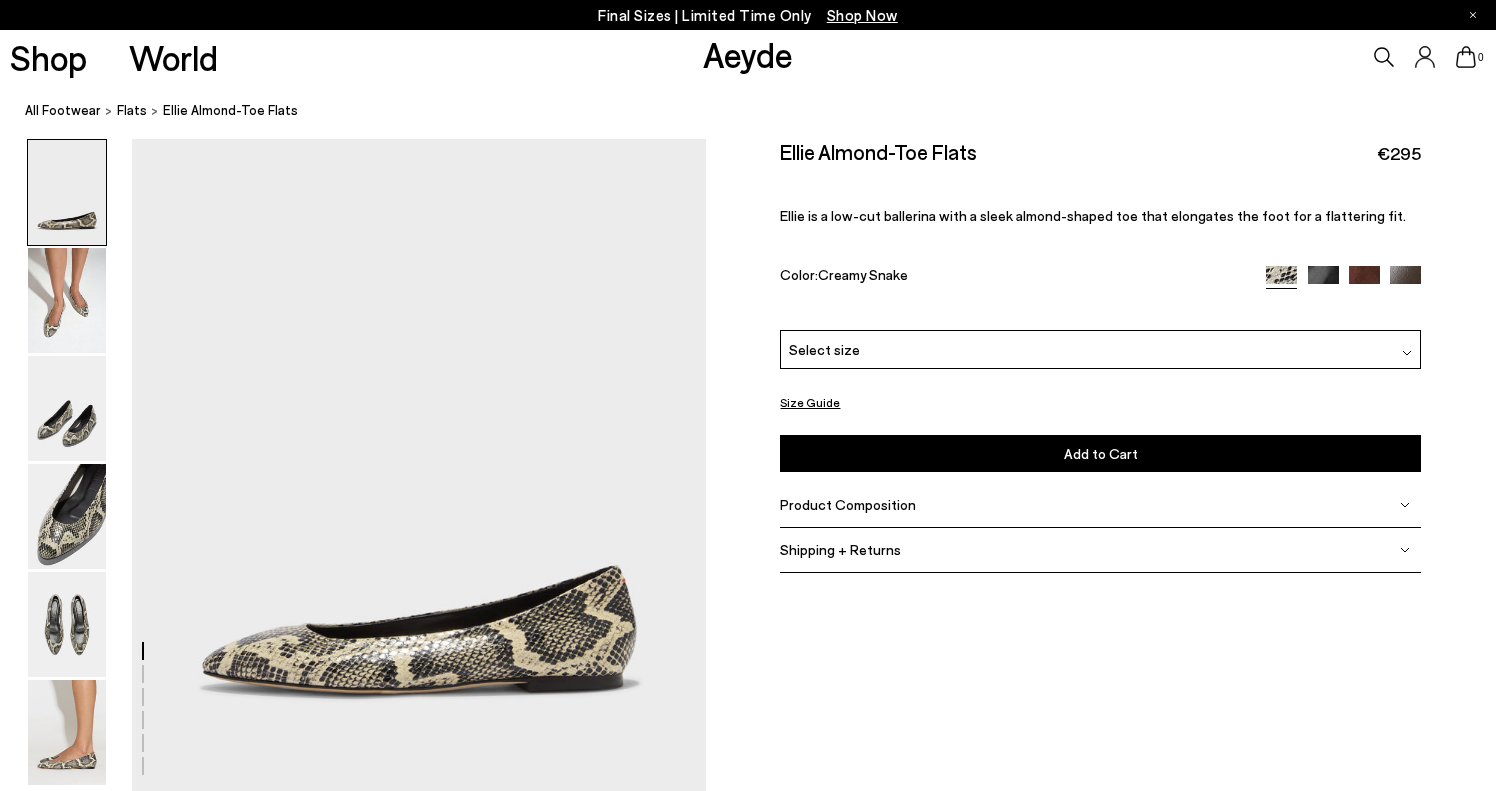 click at bounding box center [1364, 281] 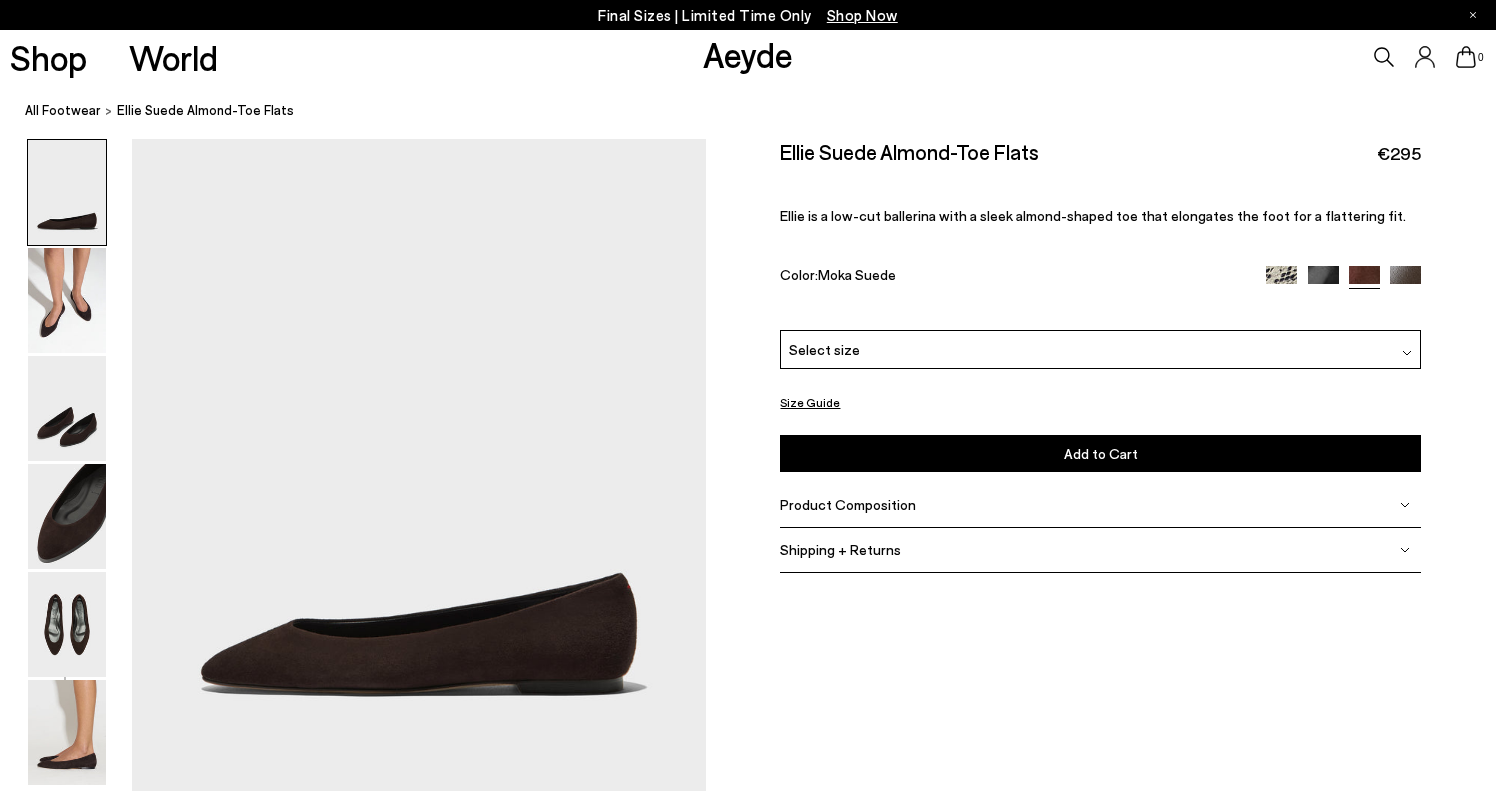 scroll, scrollTop: 0, scrollLeft: 0, axis: both 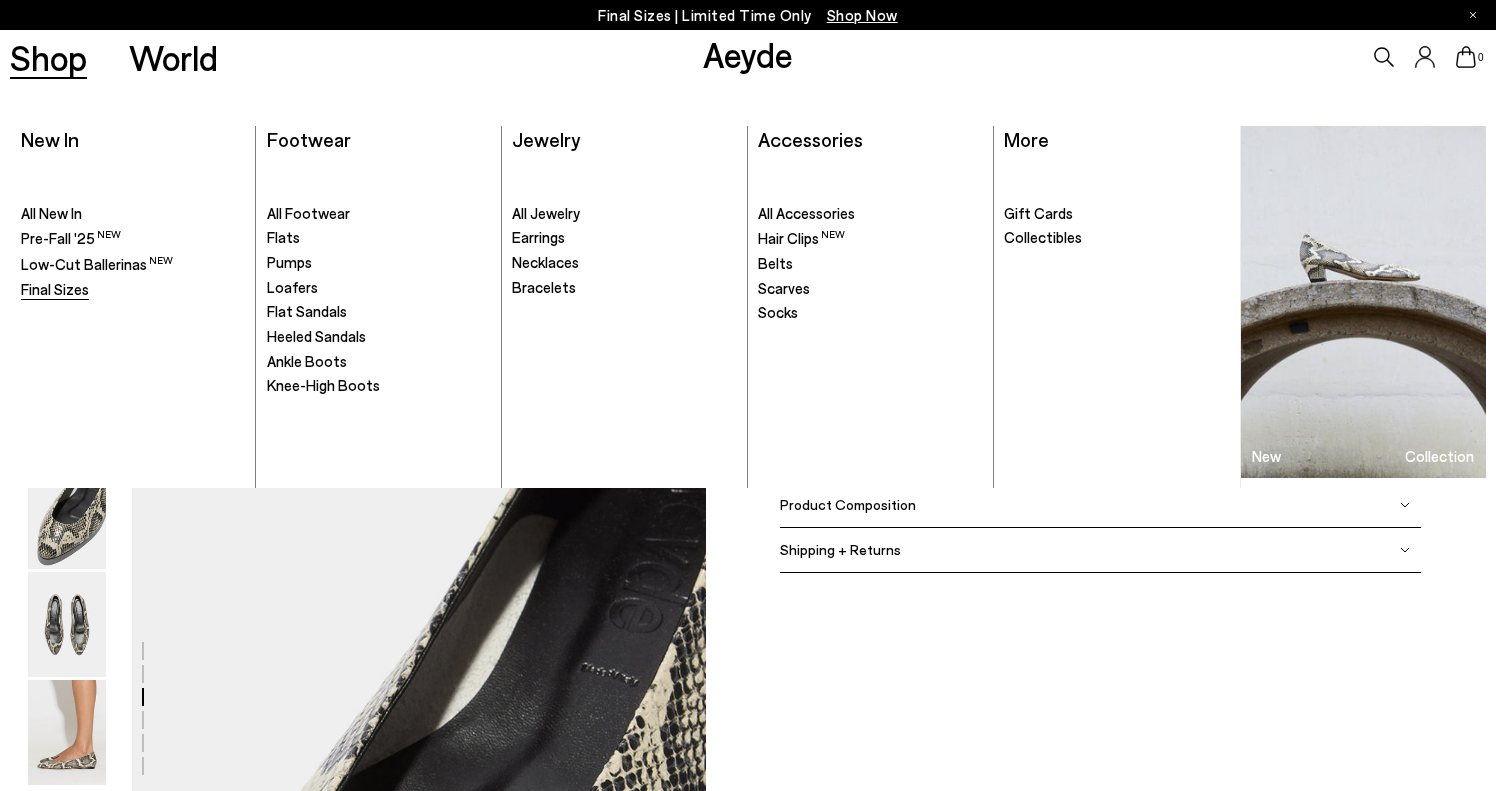 click on "Final Sizes" at bounding box center [55, 289] 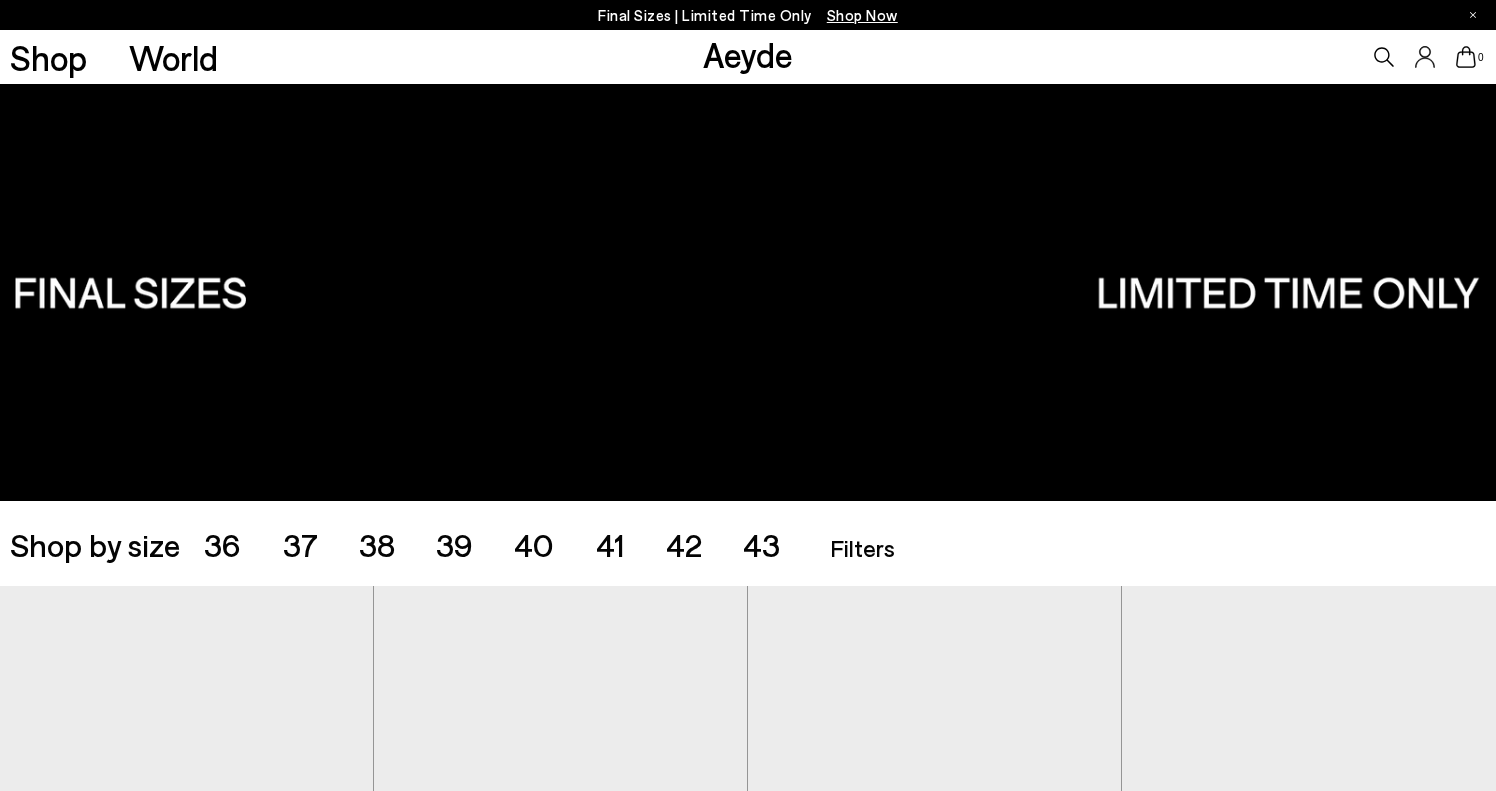 scroll, scrollTop: 0, scrollLeft: 0, axis: both 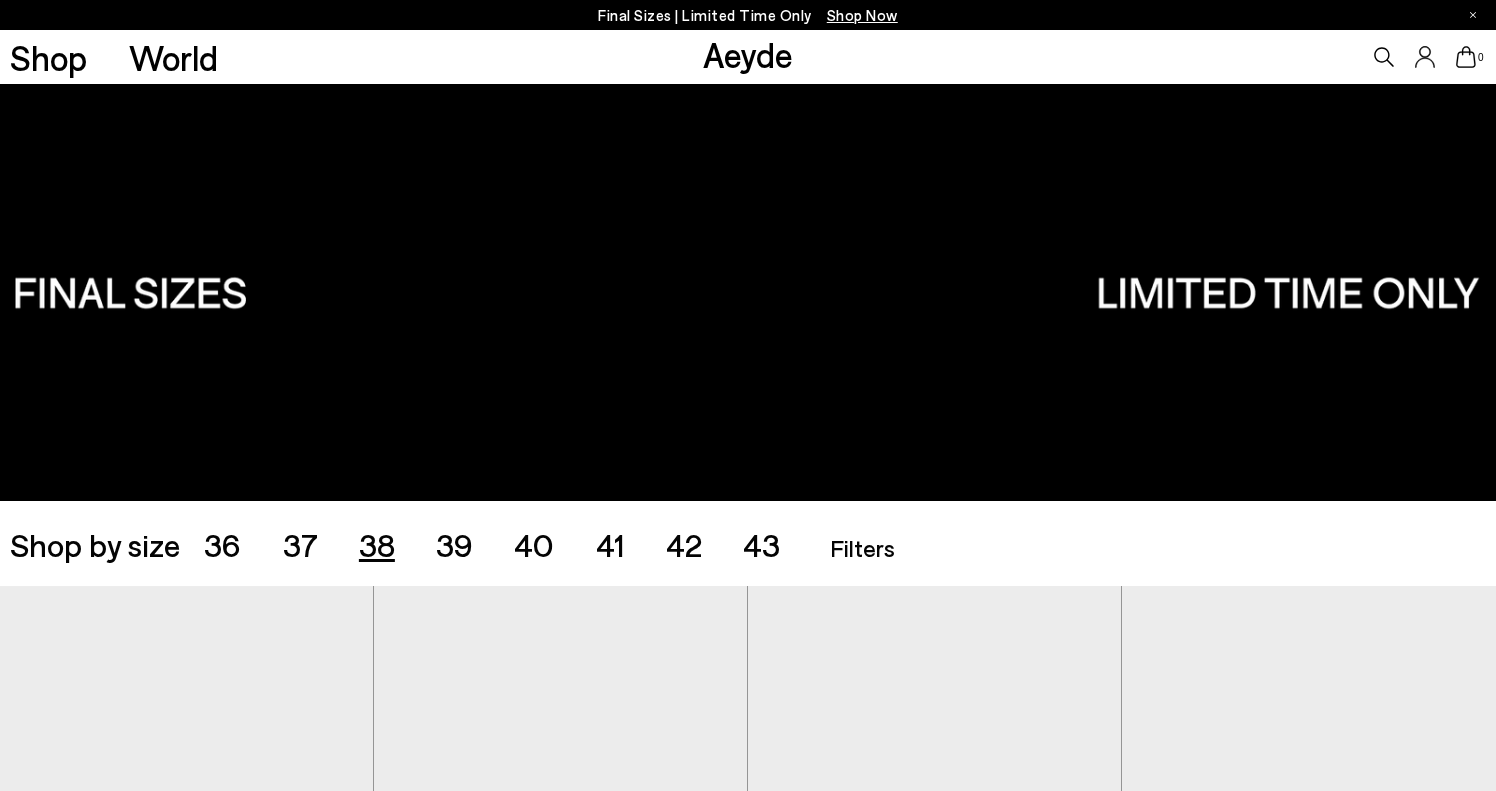 click on "38" at bounding box center (377, 544) 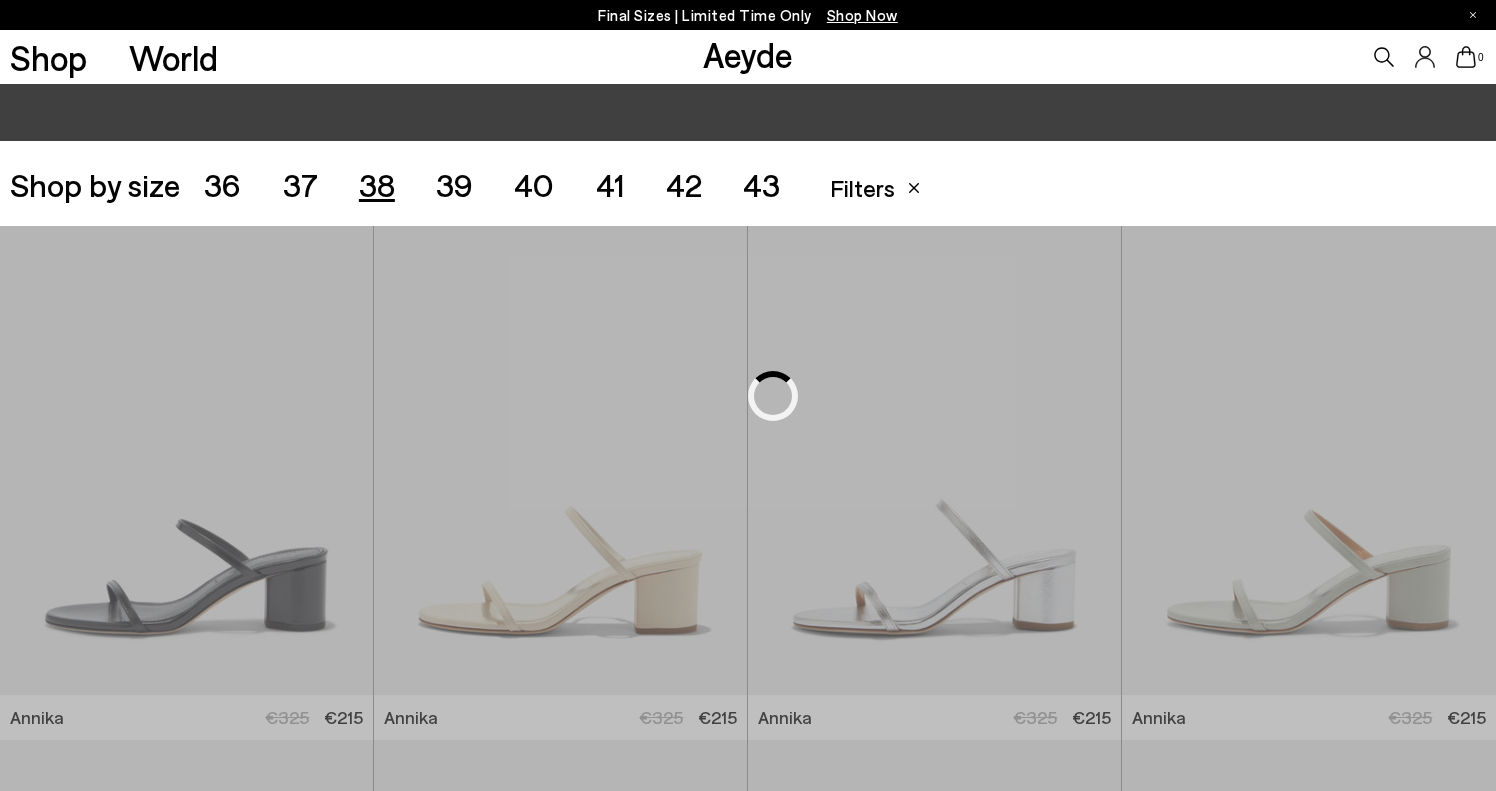 scroll, scrollTop: 416, scrollLeft: 0, axis: vertical 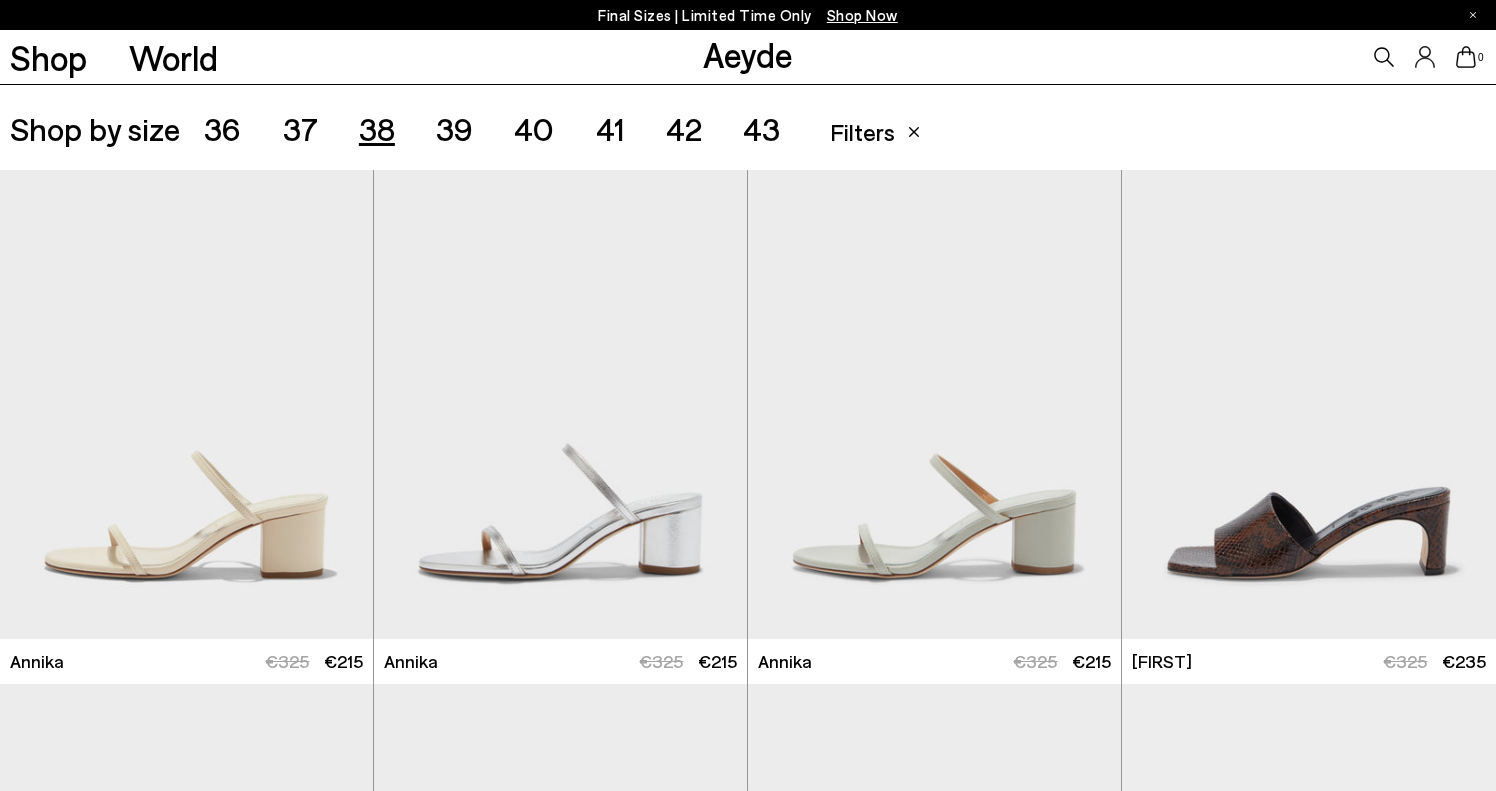 click on "39" at bounding box center (454, 128) 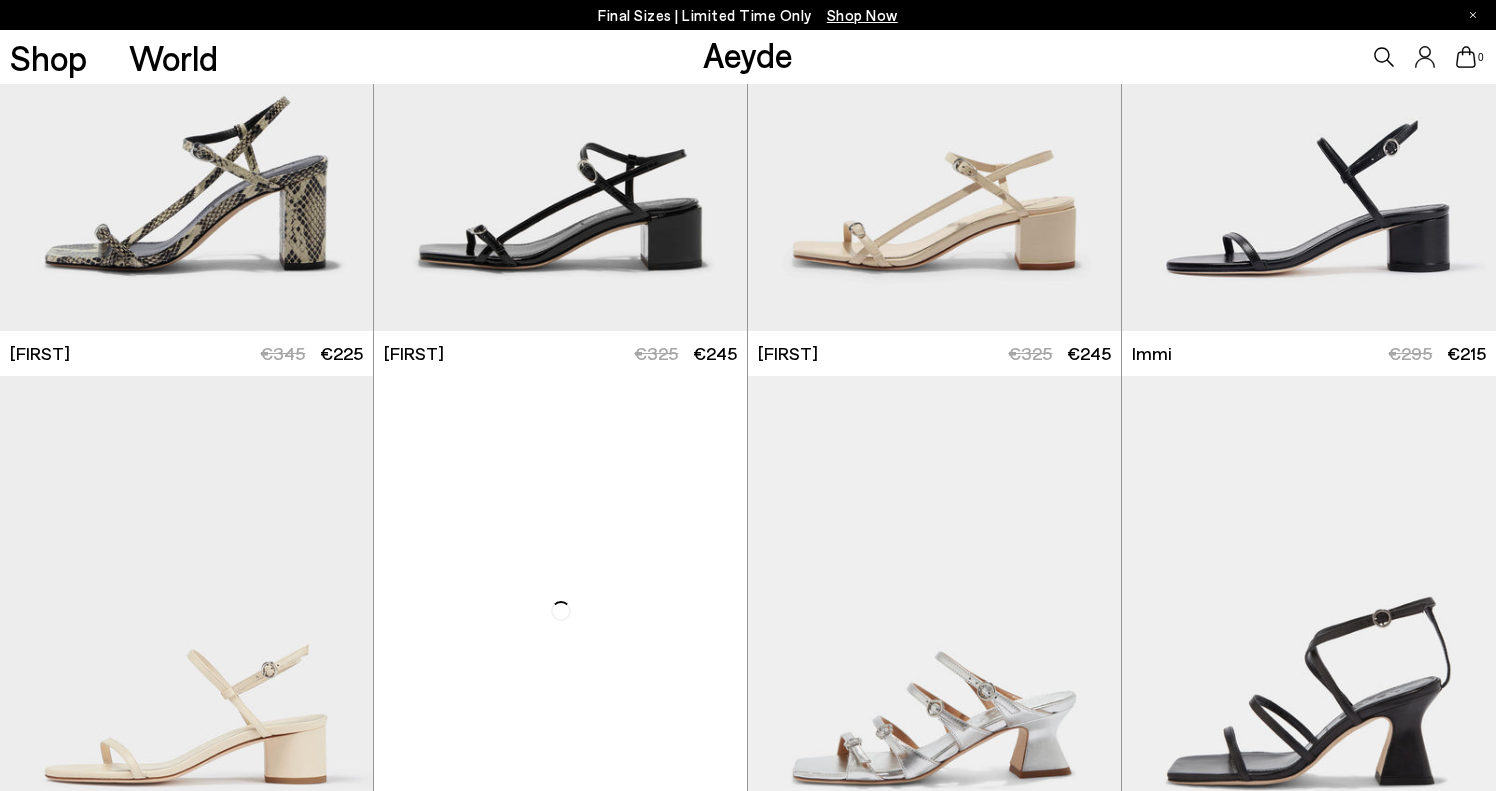 scroll, scrollTop: 4868, scrollLeft: 0, axis: vertical 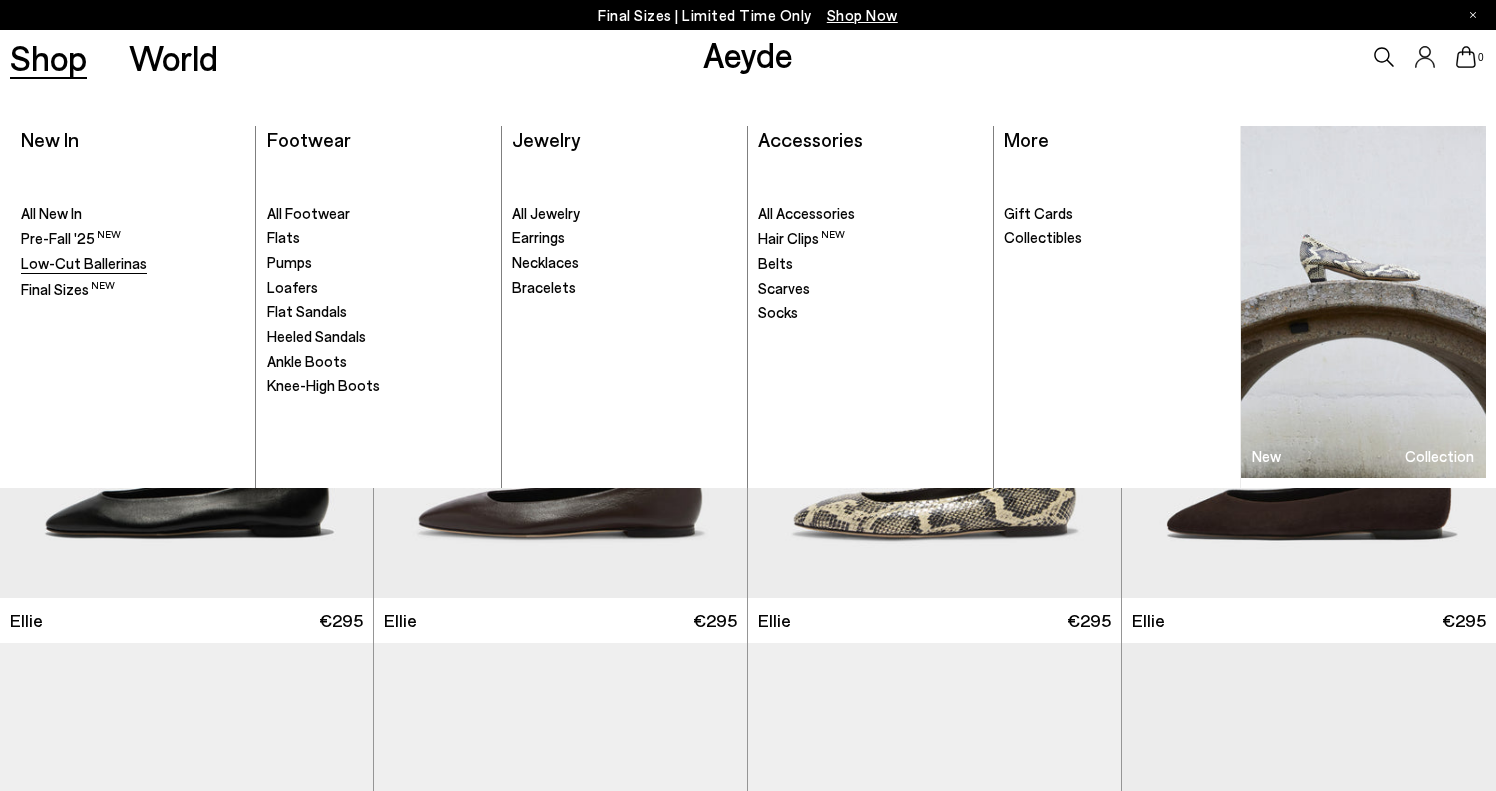 click on "Low-Cut Ballerinas" at bounding box center [84, 263] 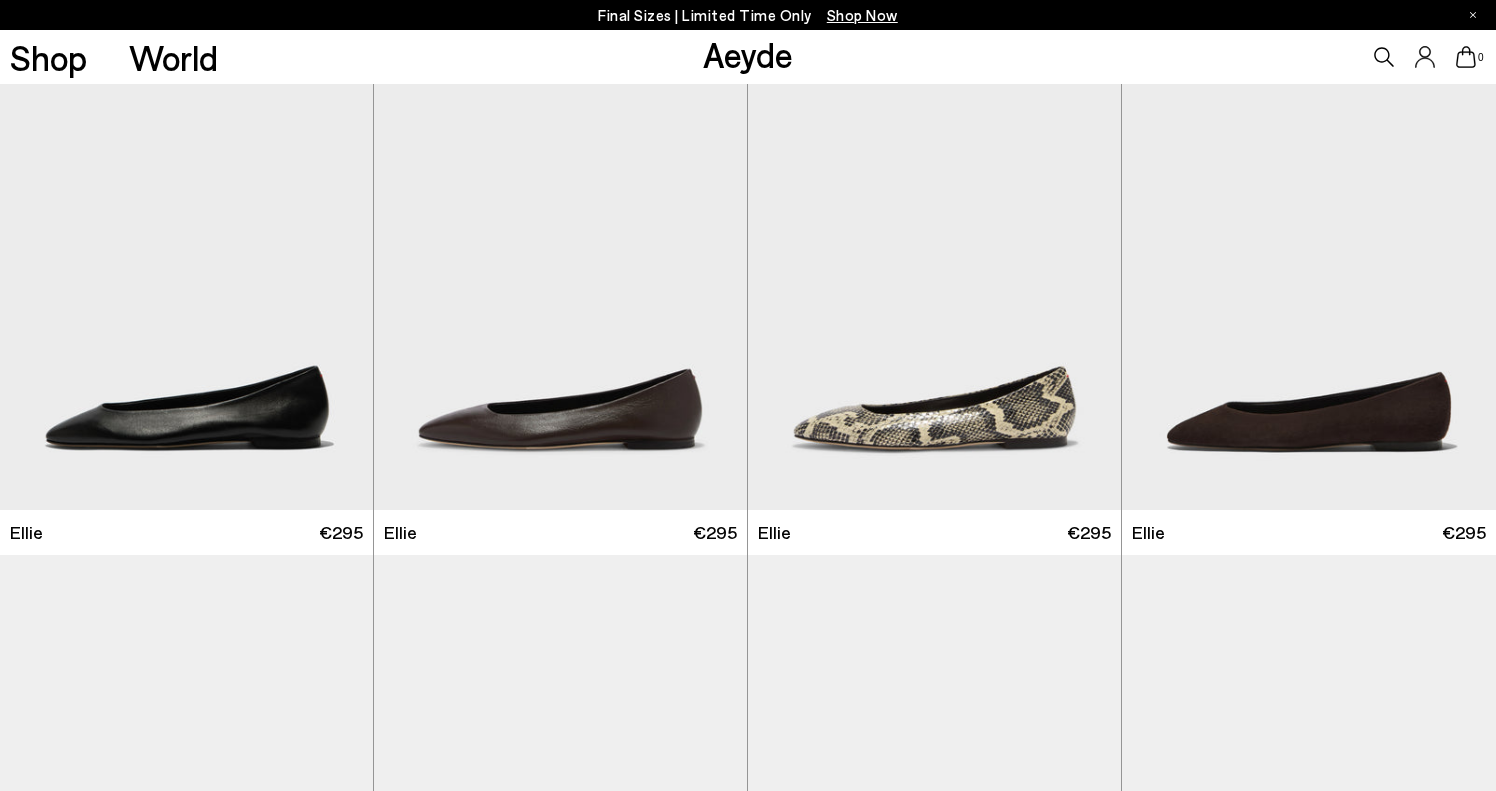scroll, scrollTop: 1812, scrollLeft: 0, axis: vertical 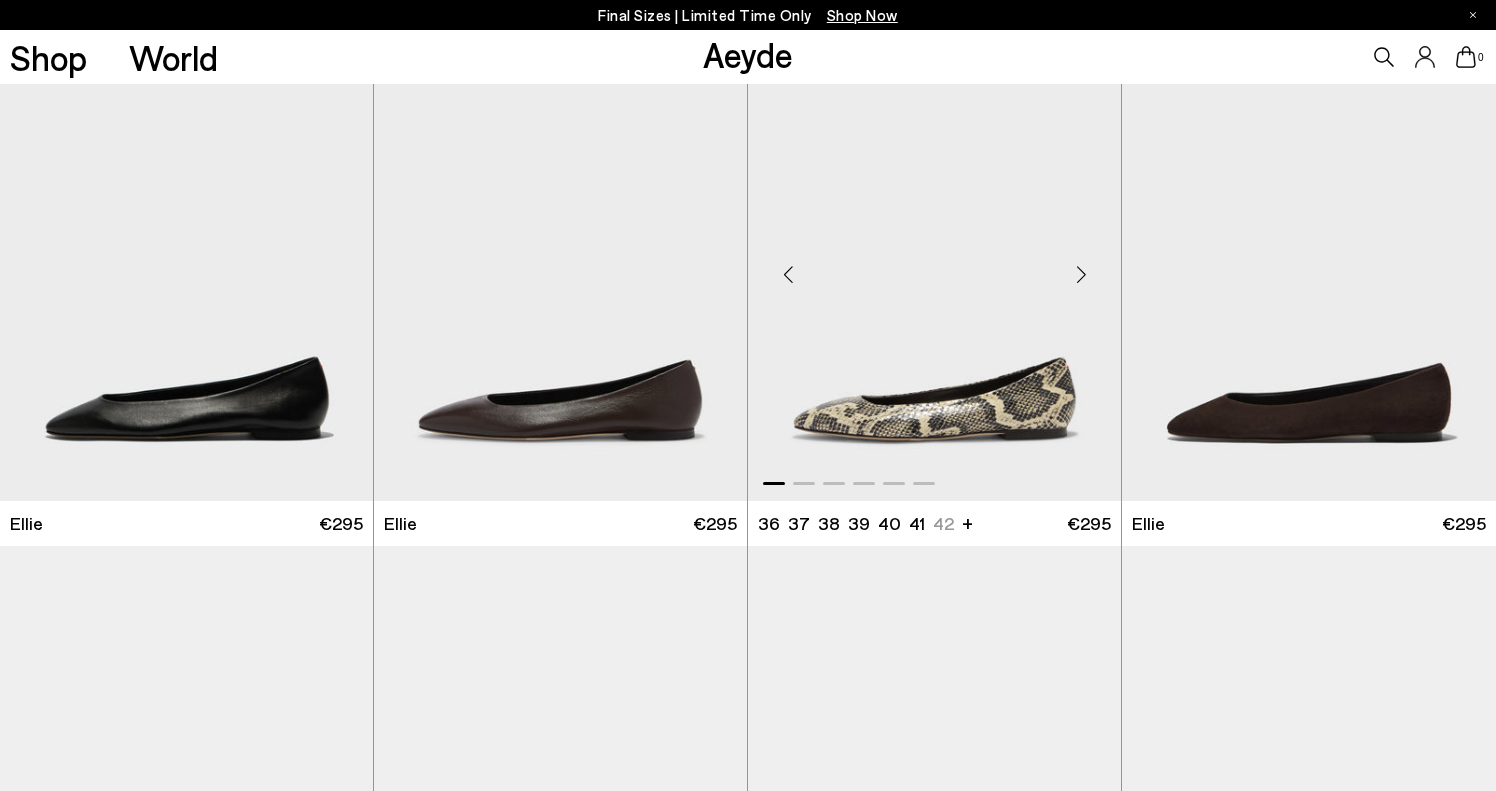 click at bounding box center (934, 266) 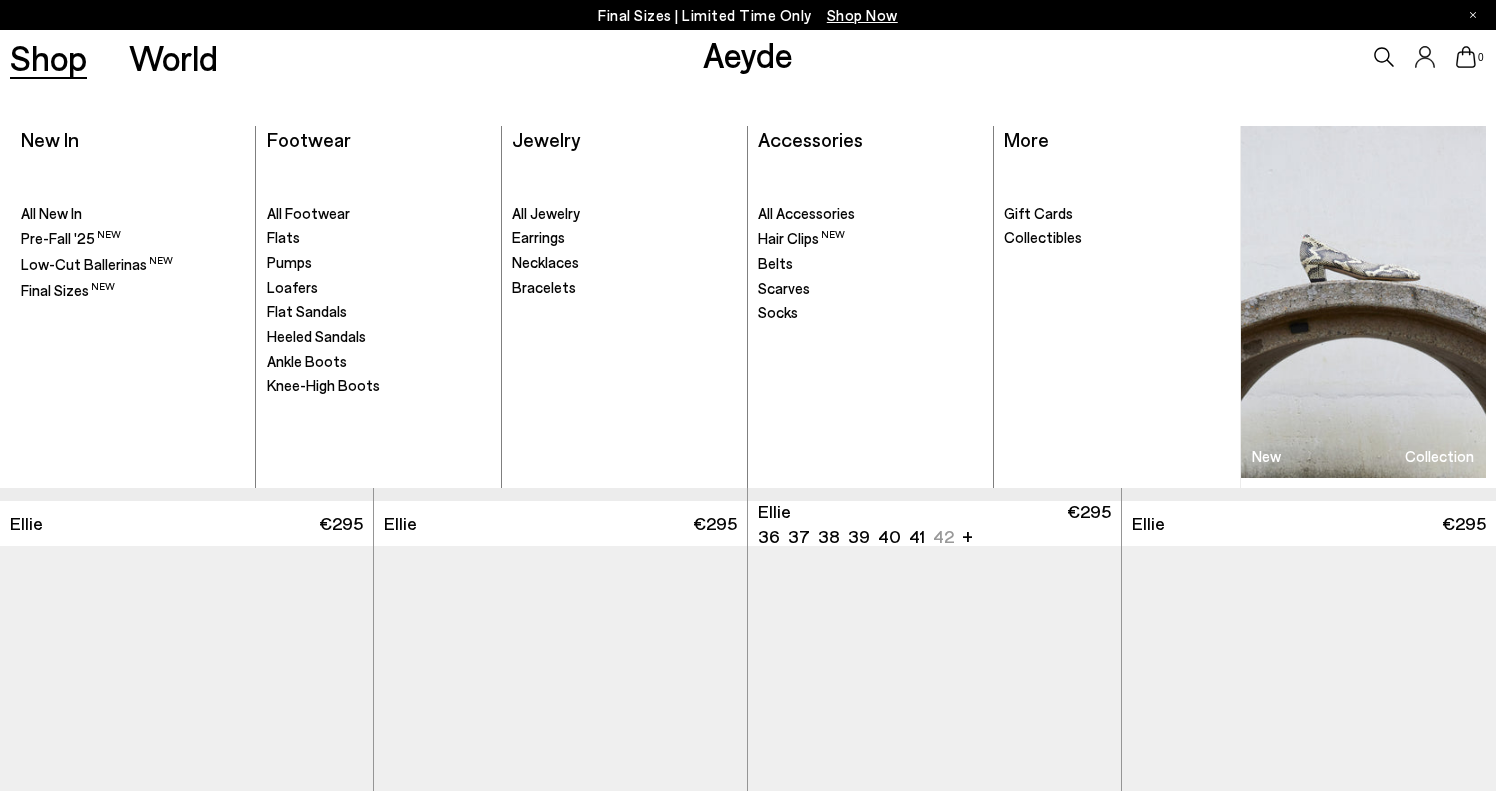 click on "Shop" at bounding box center [48, 57] 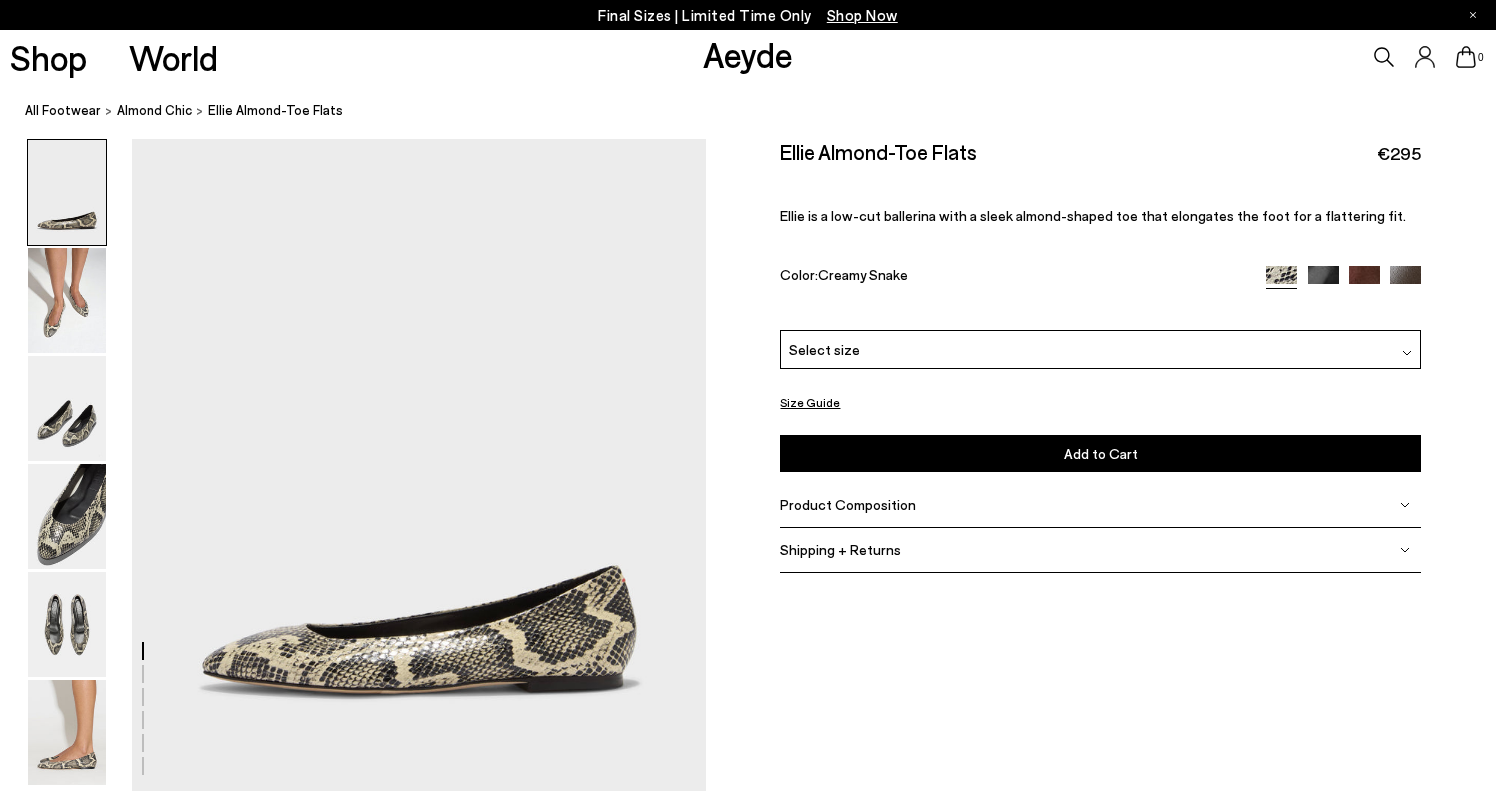 scroll, scrollTop: 0, scrollLeft: 0, axis: both 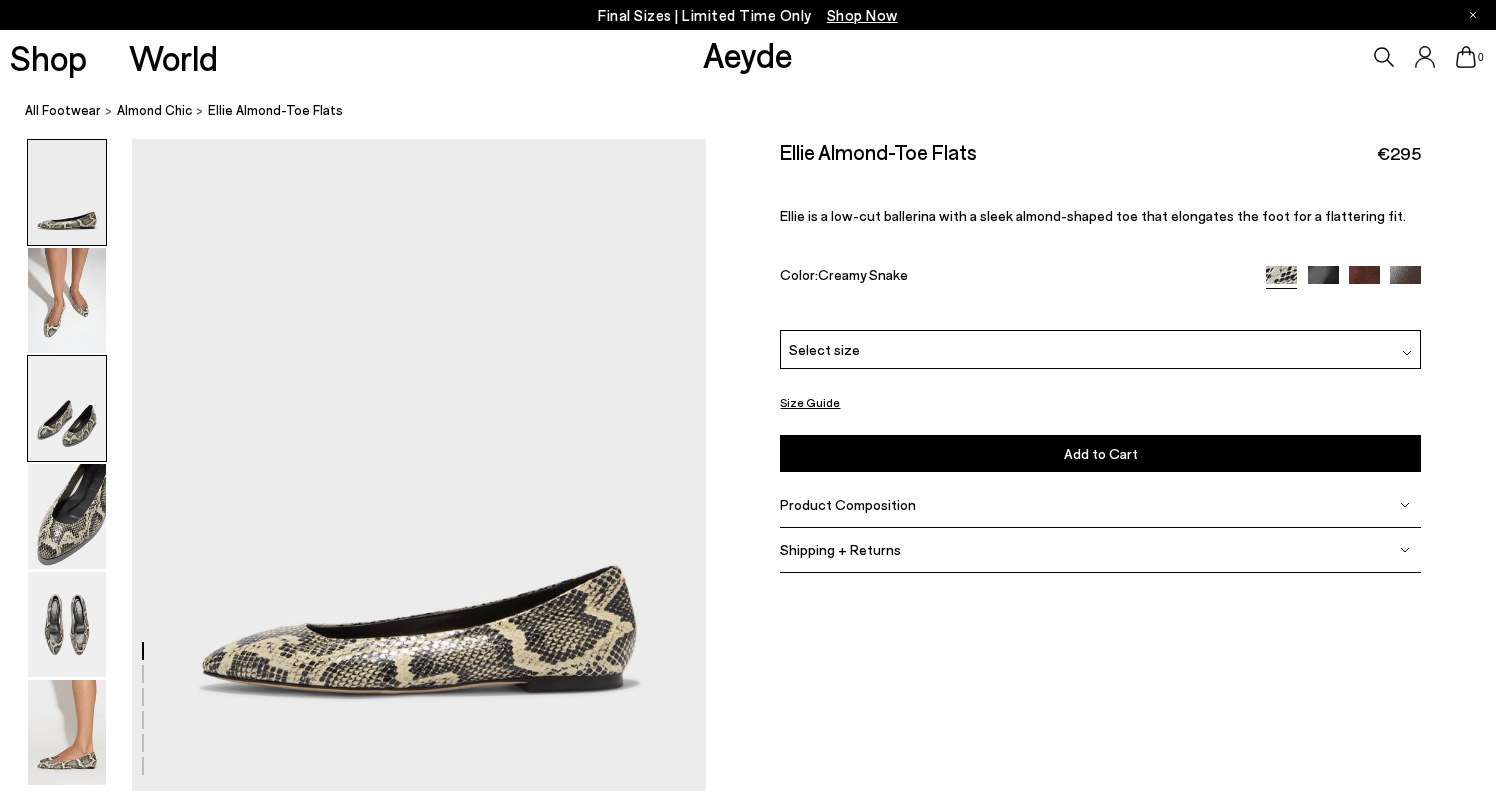 click at bounding box center [67, 408] 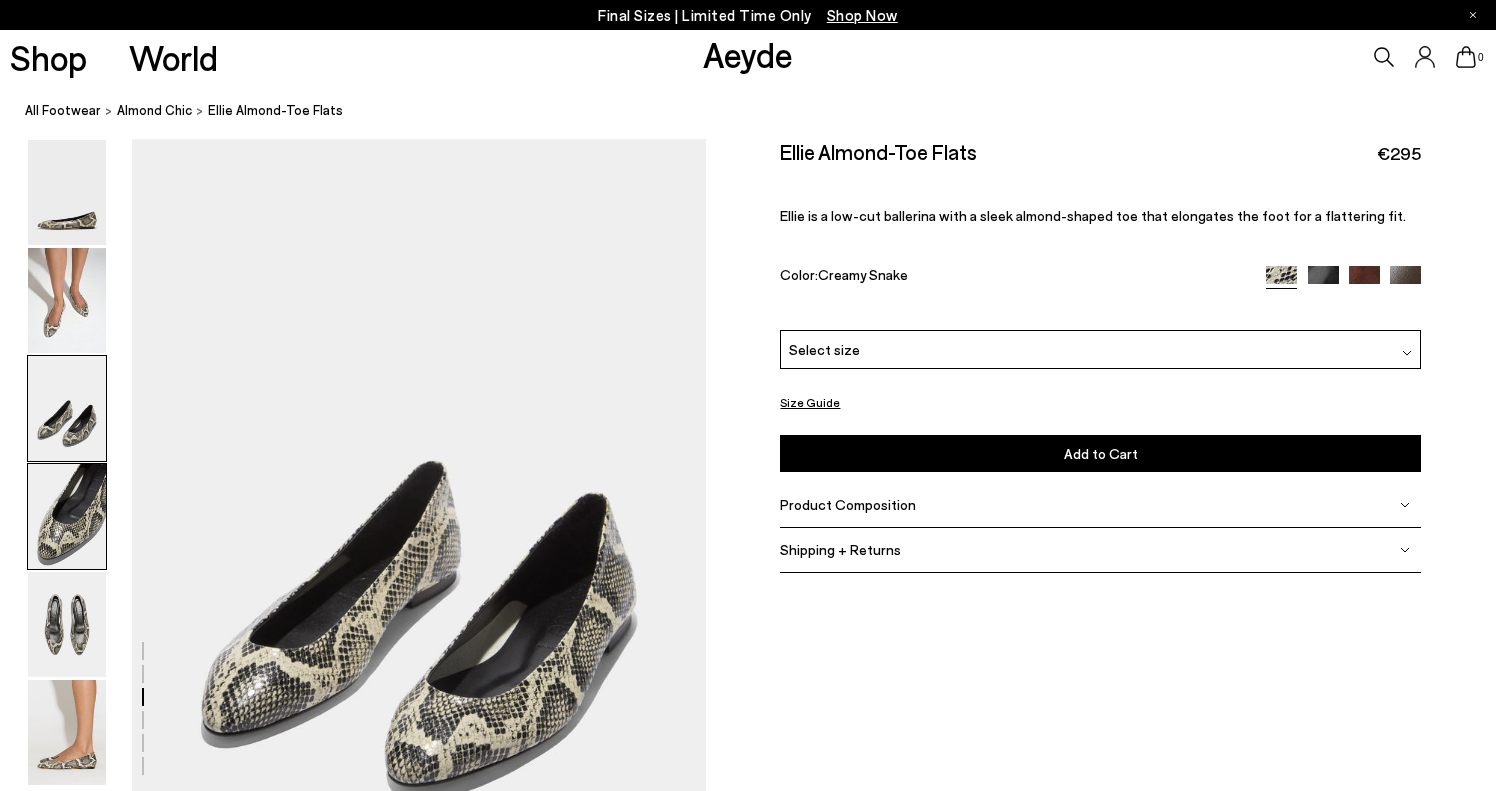click at bounding box center (67, 516) 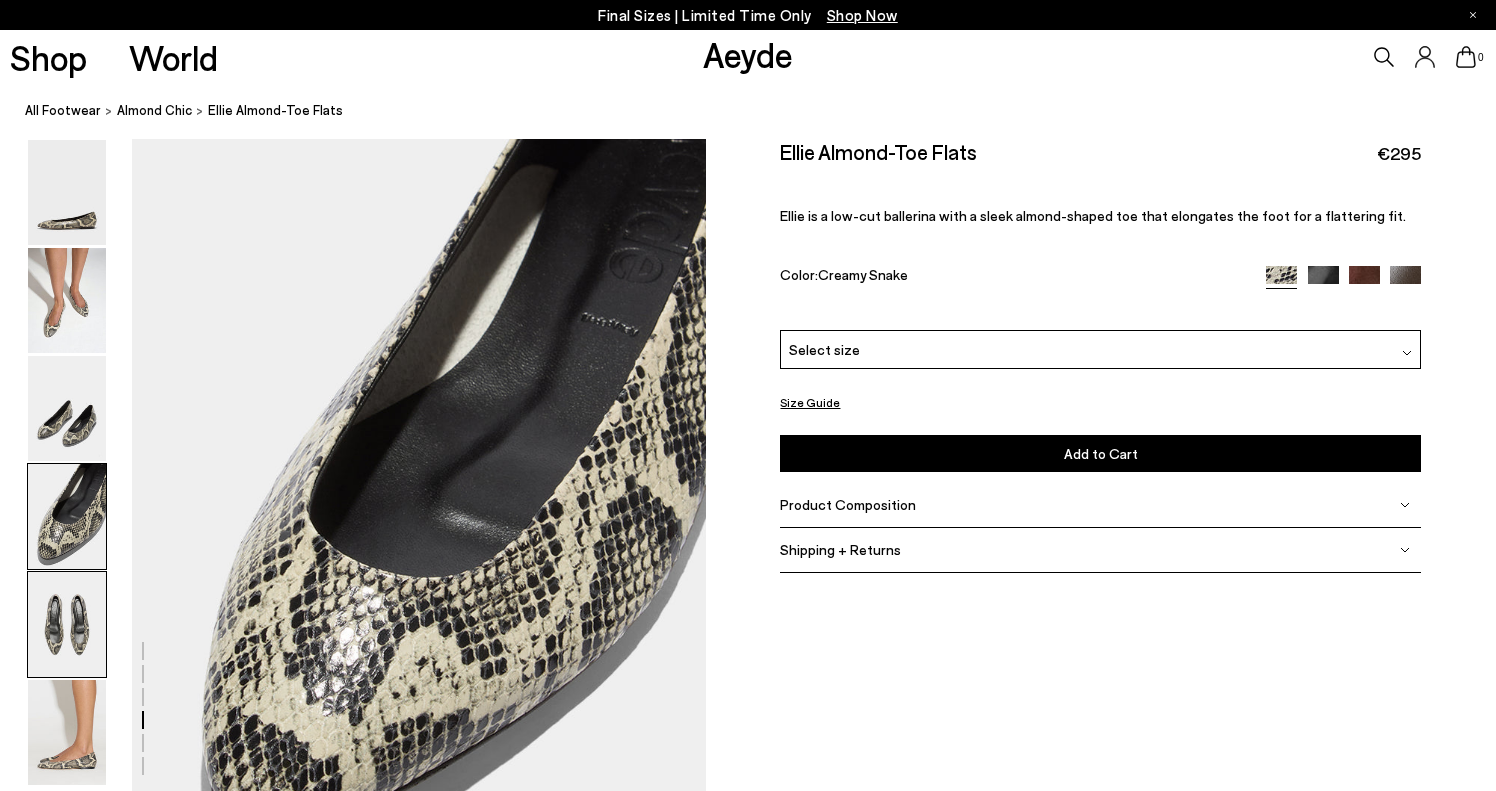 click at bounding box center (67, 624) 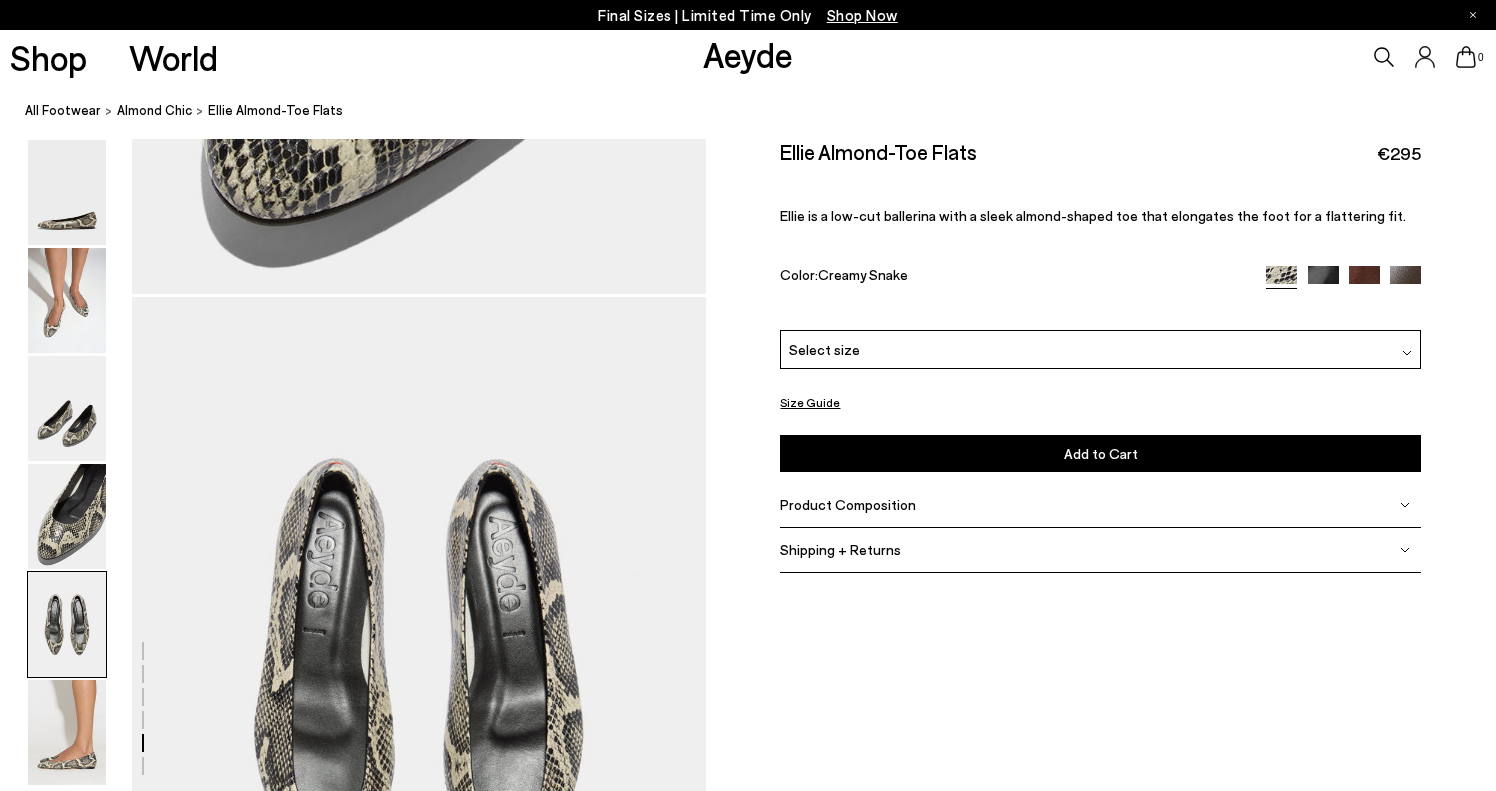 scroll, scrollTop: 2959, scrollLeft: 0, axis: vertical 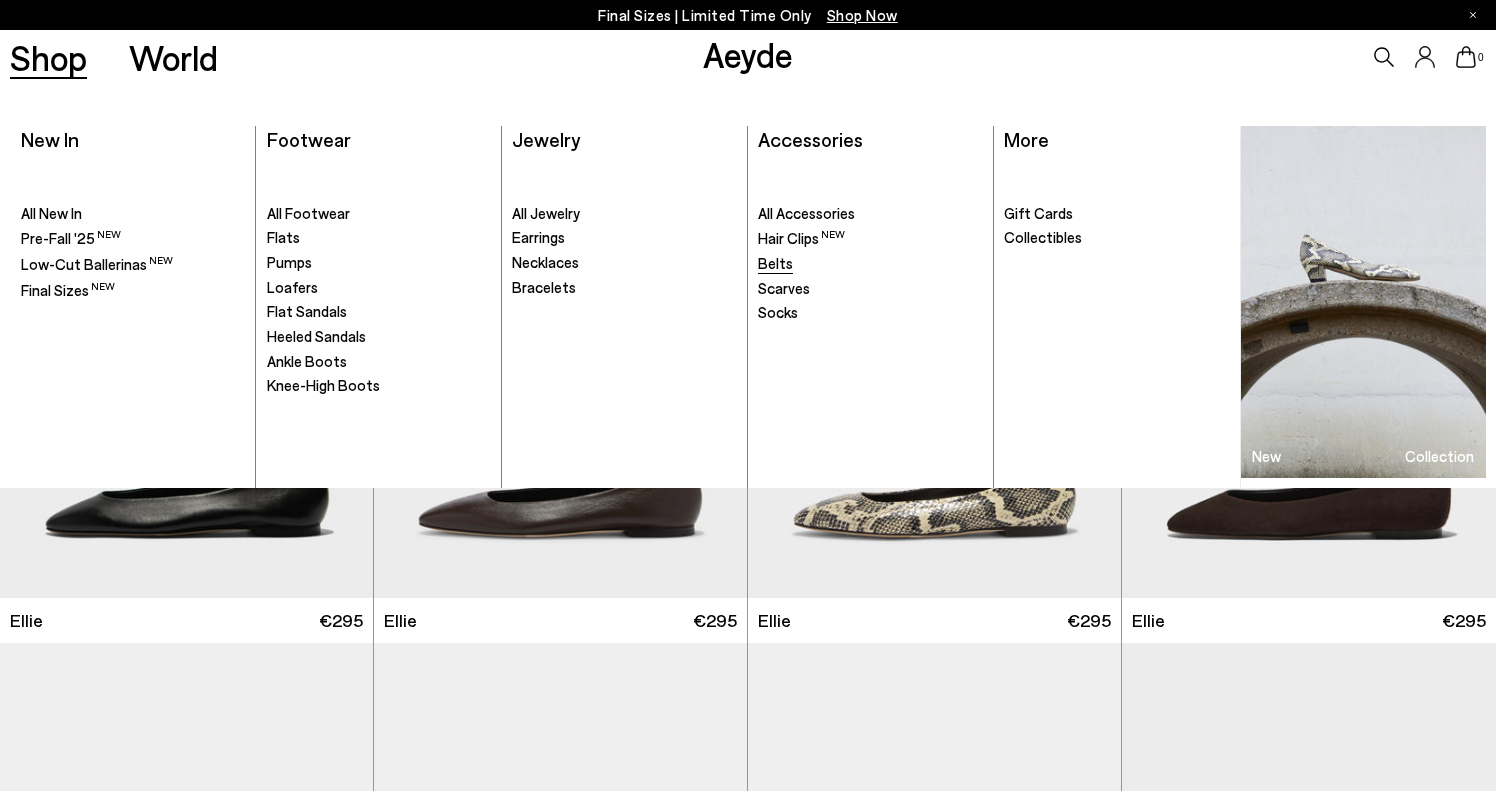 click on "Belts" at bounding box center [775, 263] 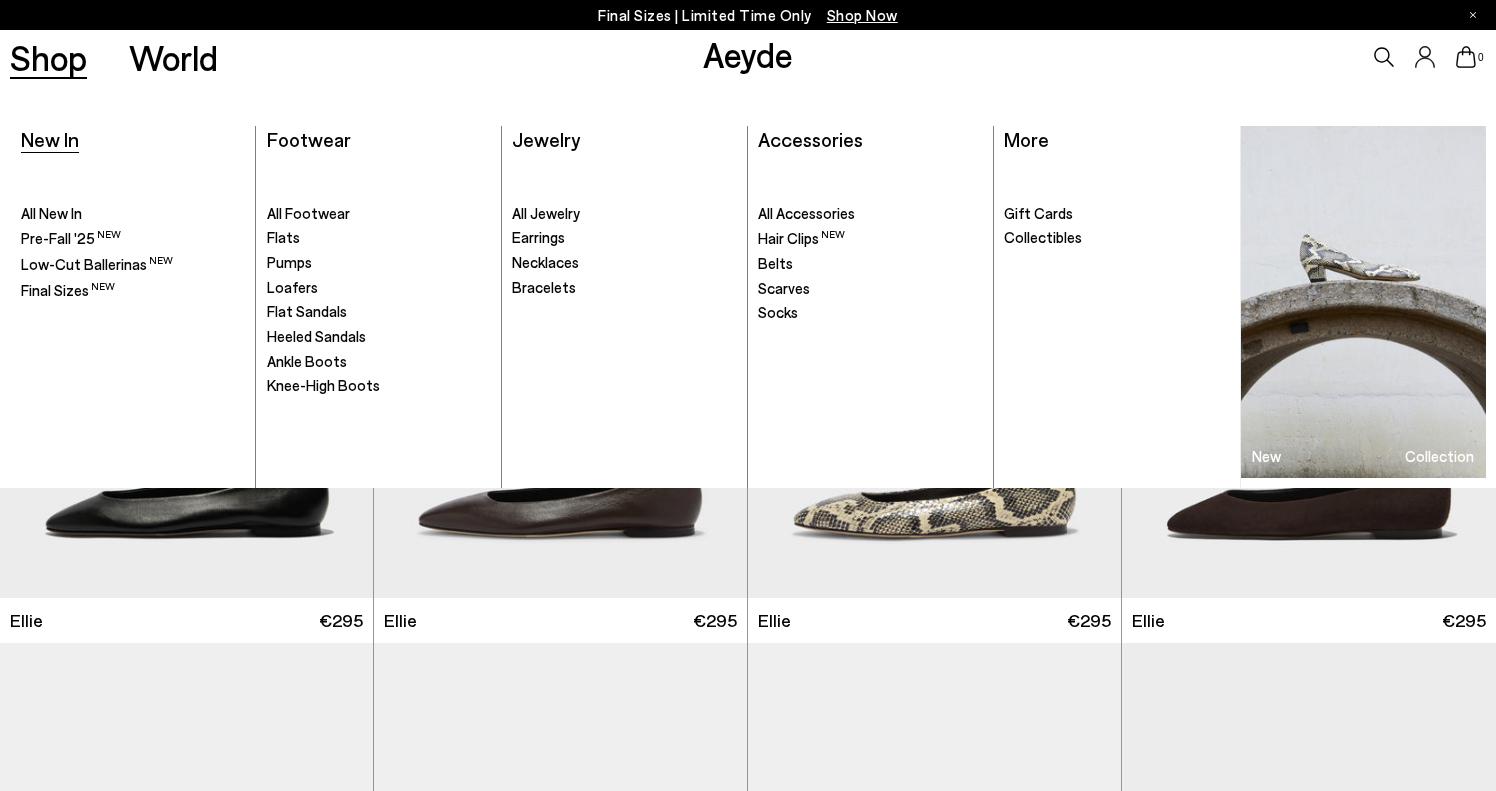 click on "New In" at bounding box center [50, 139] 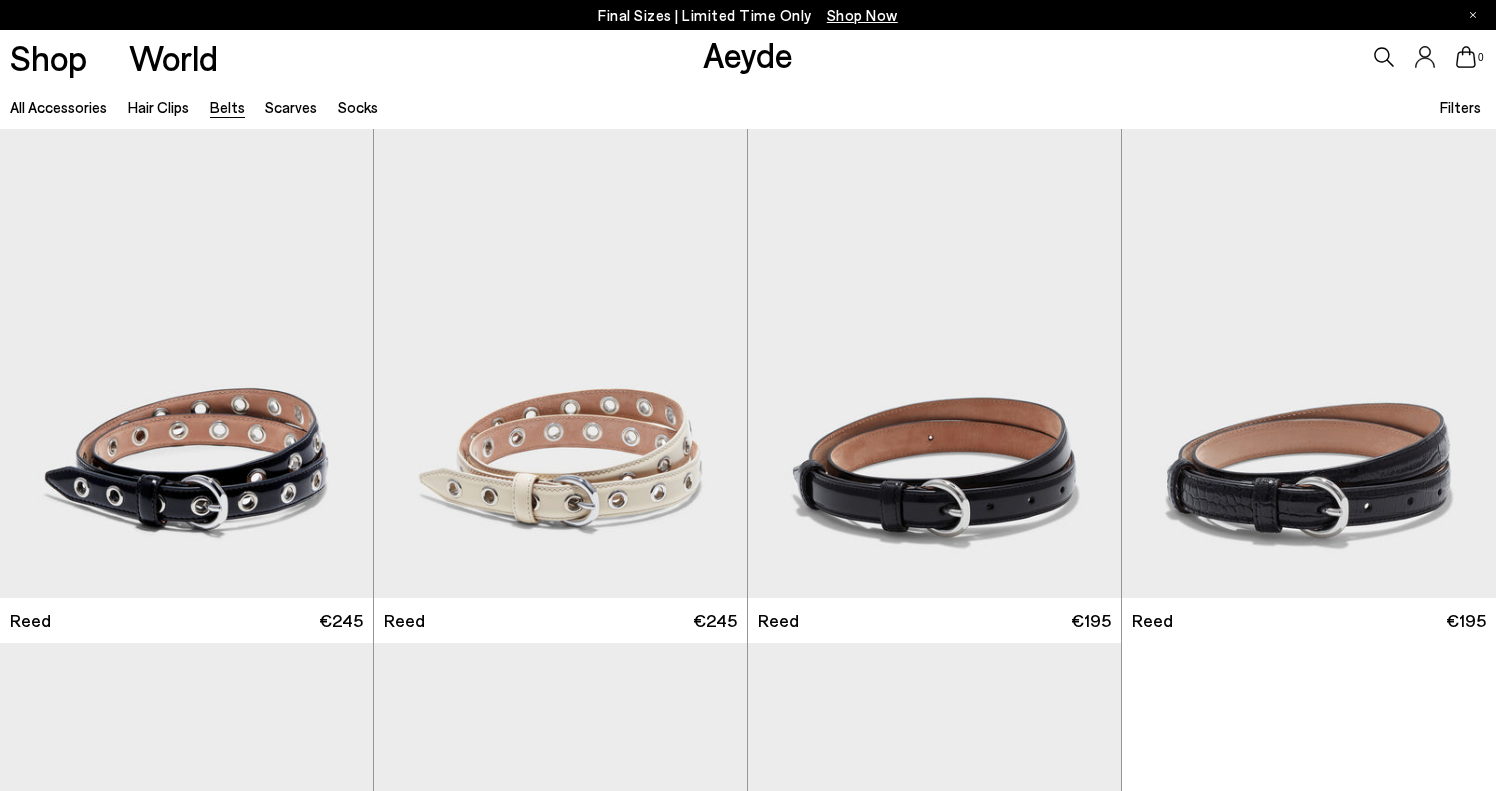 scroll, scrollTop: 0, scrollLeft: 0, axis: both 